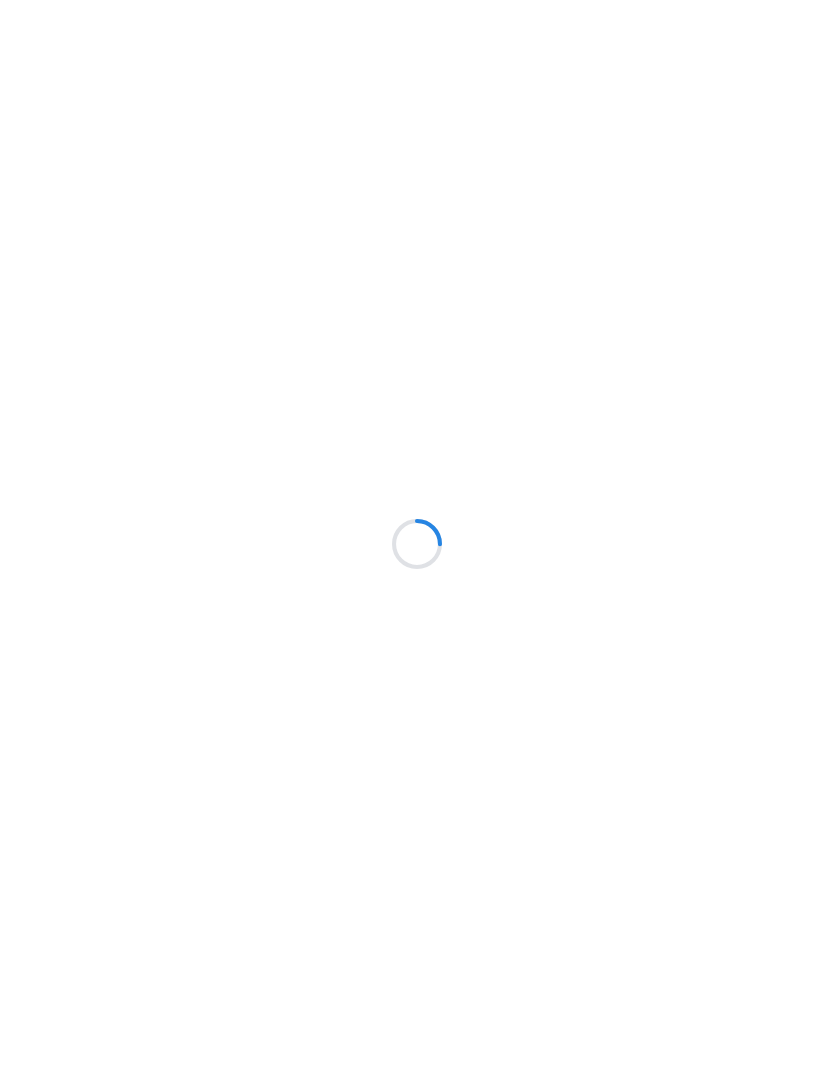 scroll, scrollTop: 0, scrollLeft: 0, axis: both 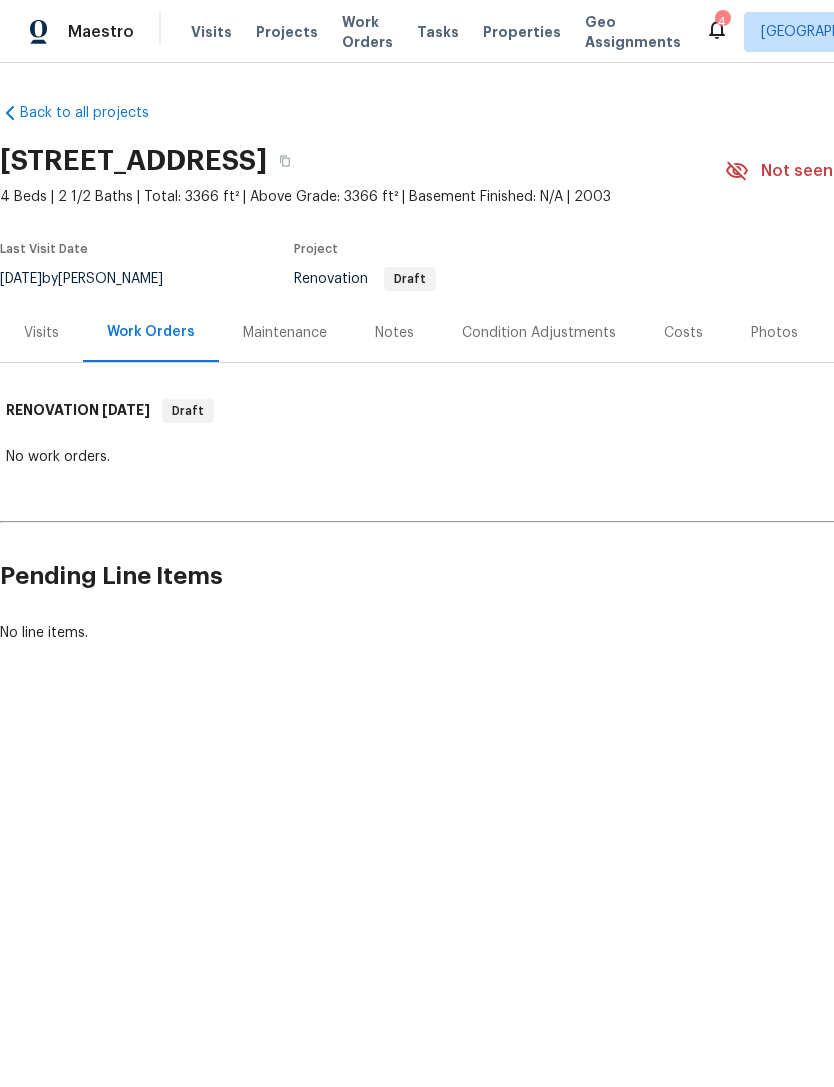 click on "Condition Adjustments" at bounding box center (539, 333) 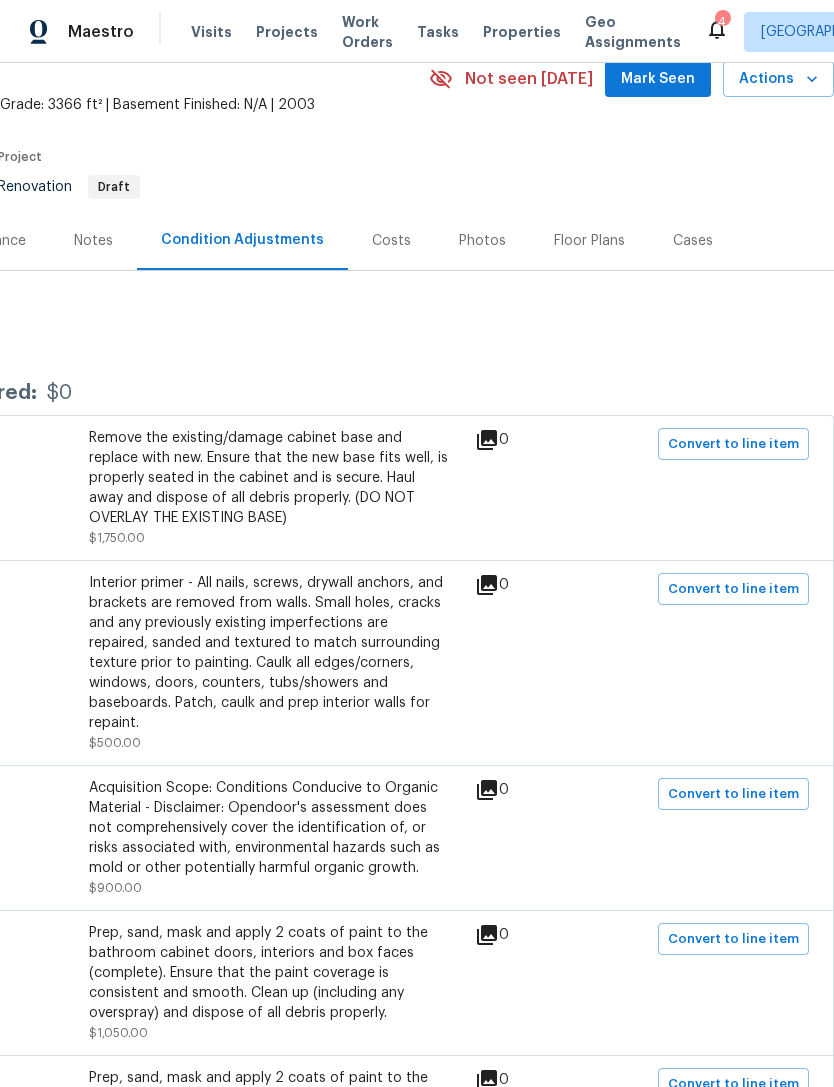 scroll, scrollTop: 91, scrollLeft: 296, axis: both 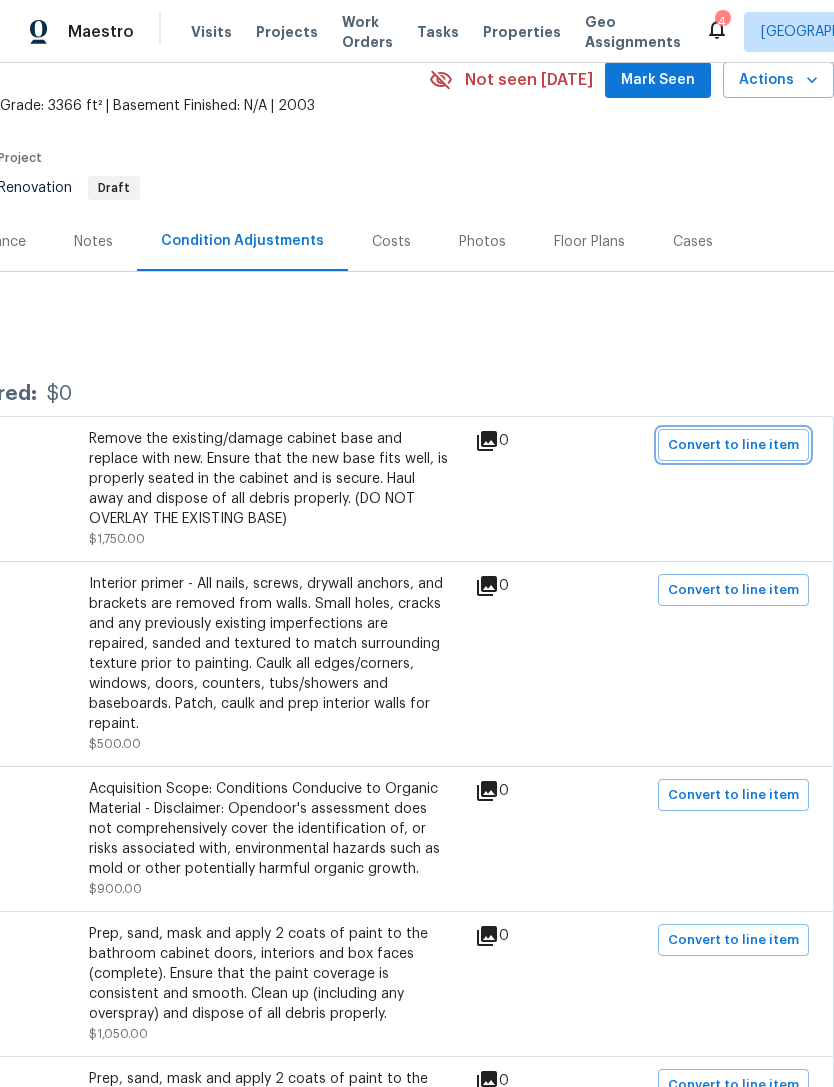 click on "Convert to line item" at bounding box center (733, 445) 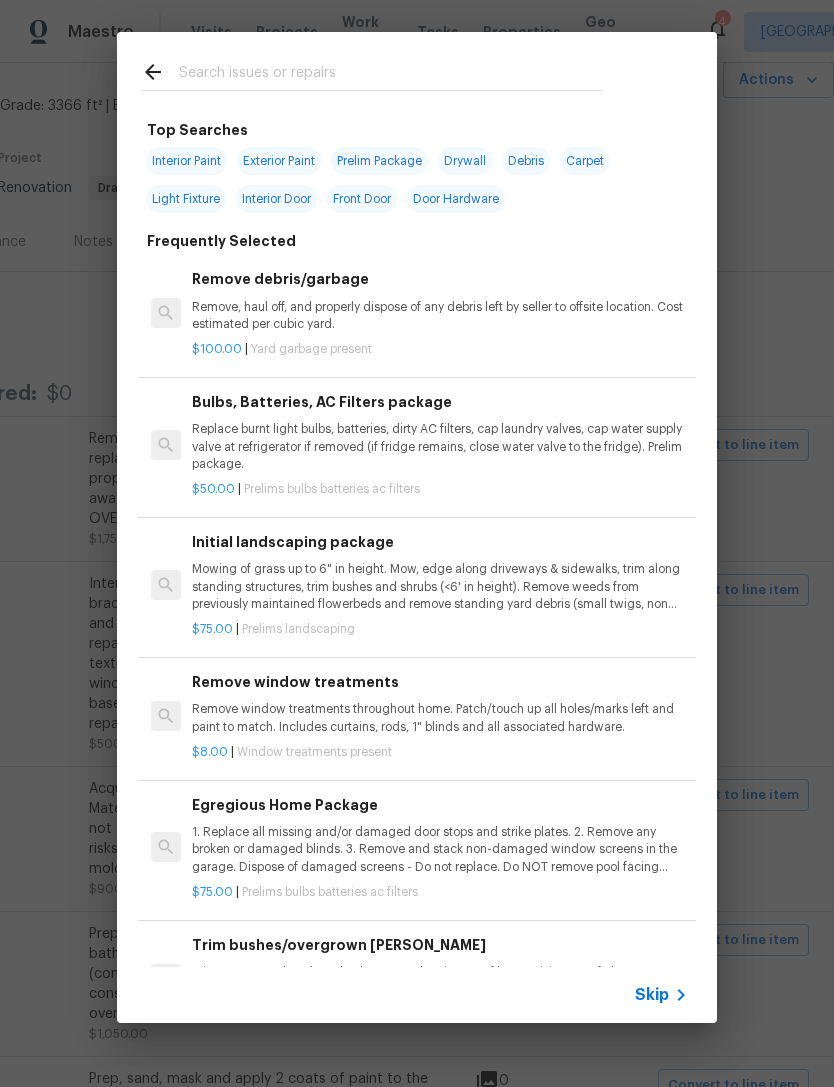 click 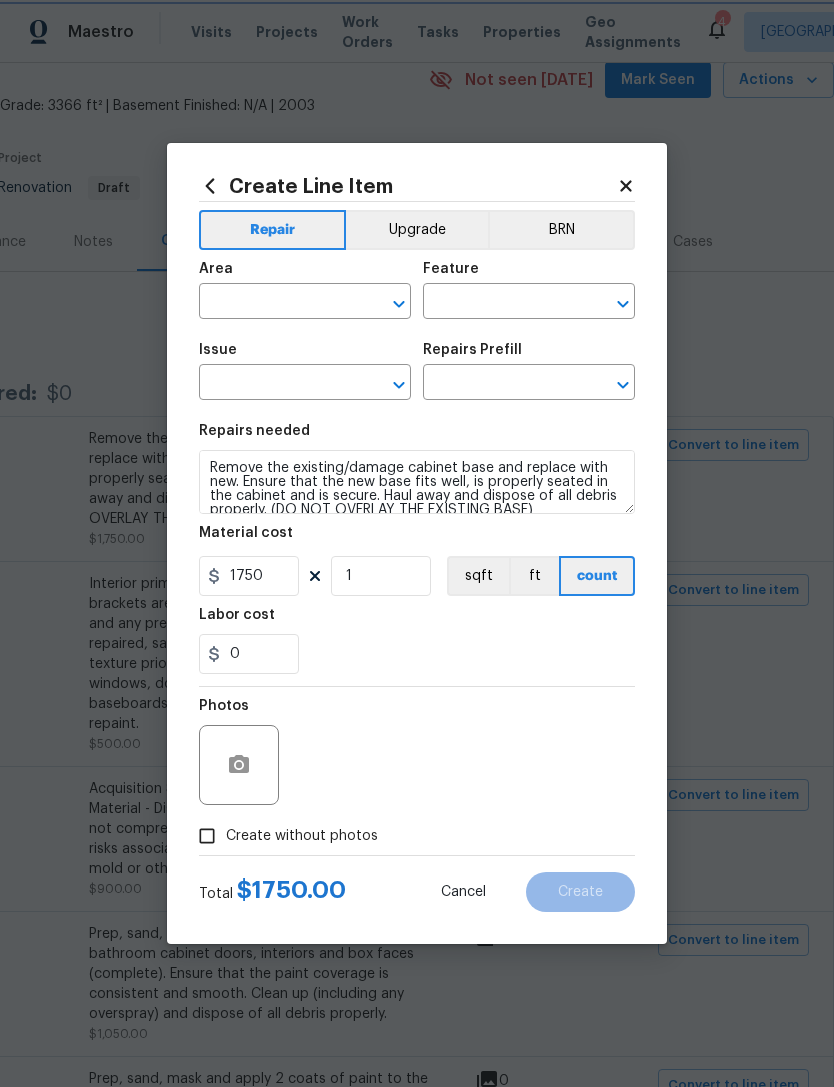 type on "Interior Overall" 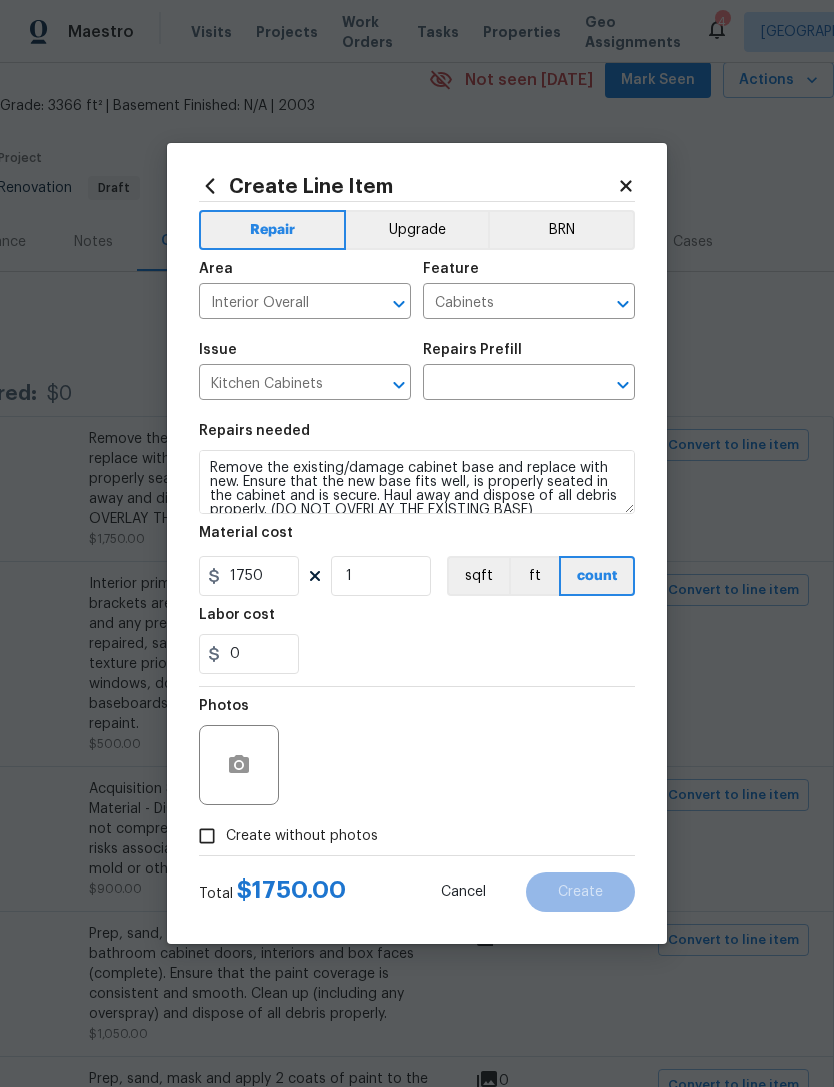 click on "Create without photos" at bounding box center (207, 836) 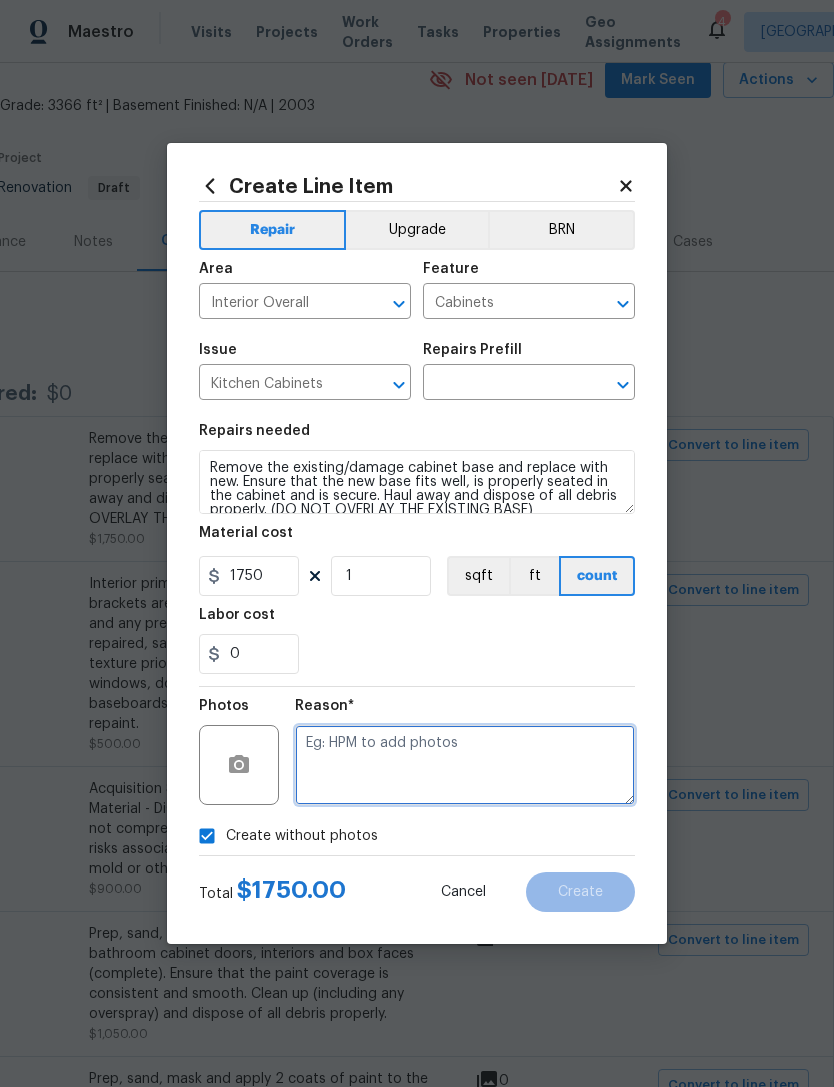 click at bounding box center (465, 765) 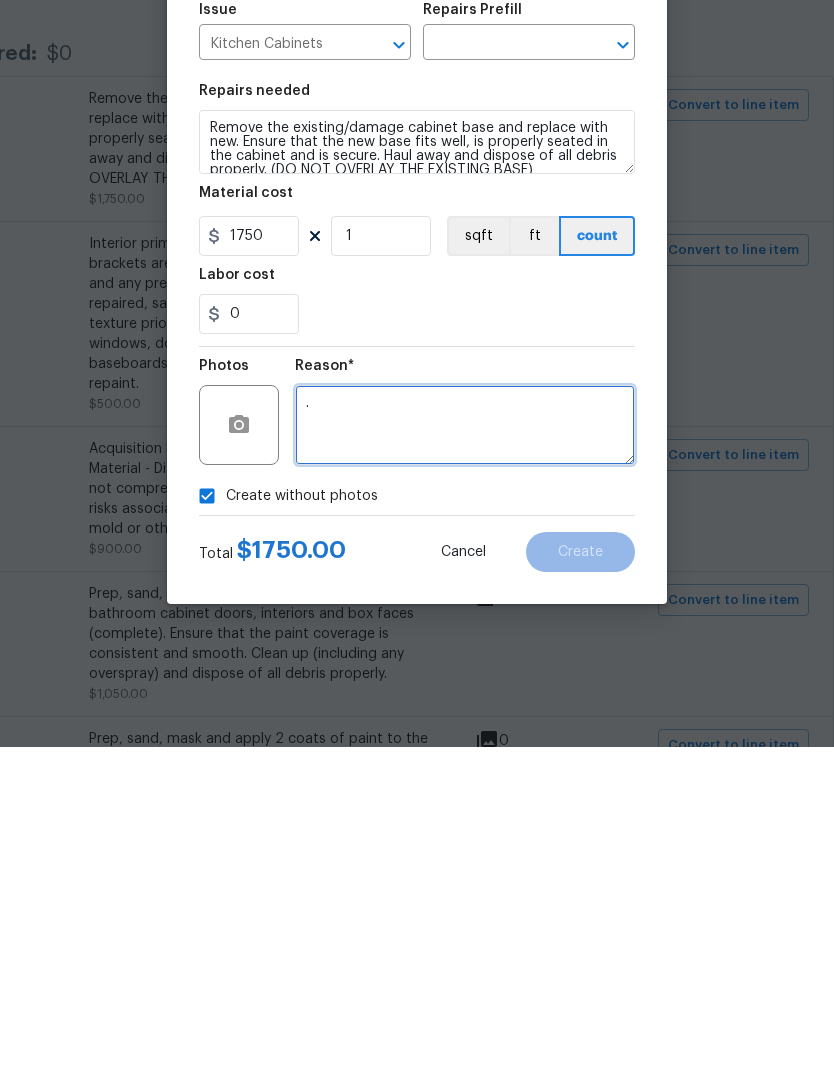 type on "." 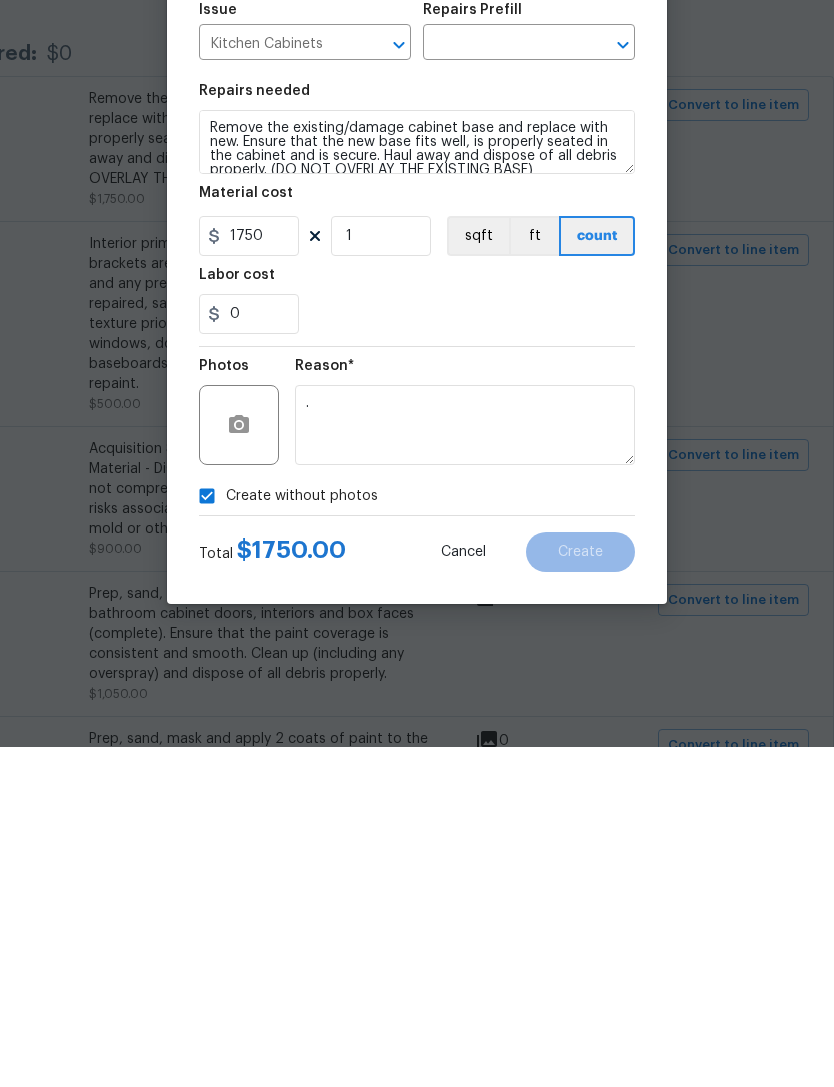 click on "Repairs needed Remove the existing/damage cabinet base and replace with new. Ensure that the new base fits well, is properly seated in the cabinet and is secure. Haul away and dispose of all debris properly. (DO NOT OVERLAY THE EXISTING BASE) Material cost 1750 1 sqft ft count Labor cost 0" at bounding box center (417, 549) 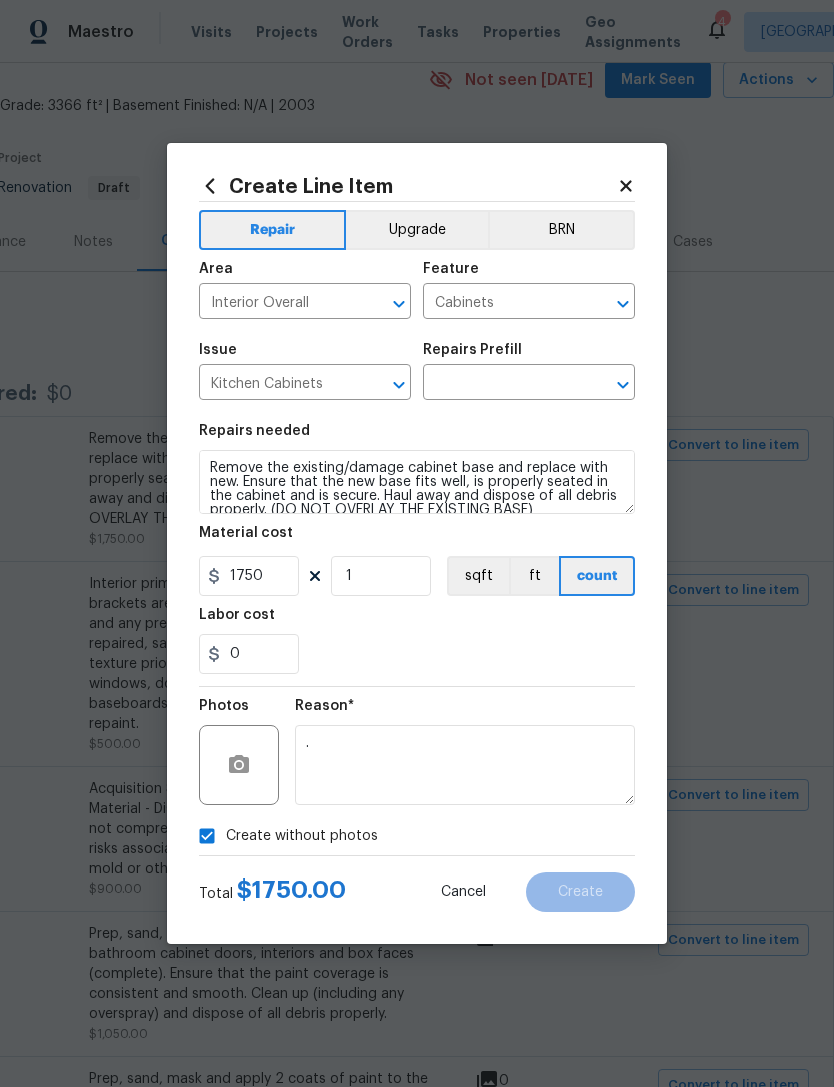 click on "0" at bounding box center (417, 654) 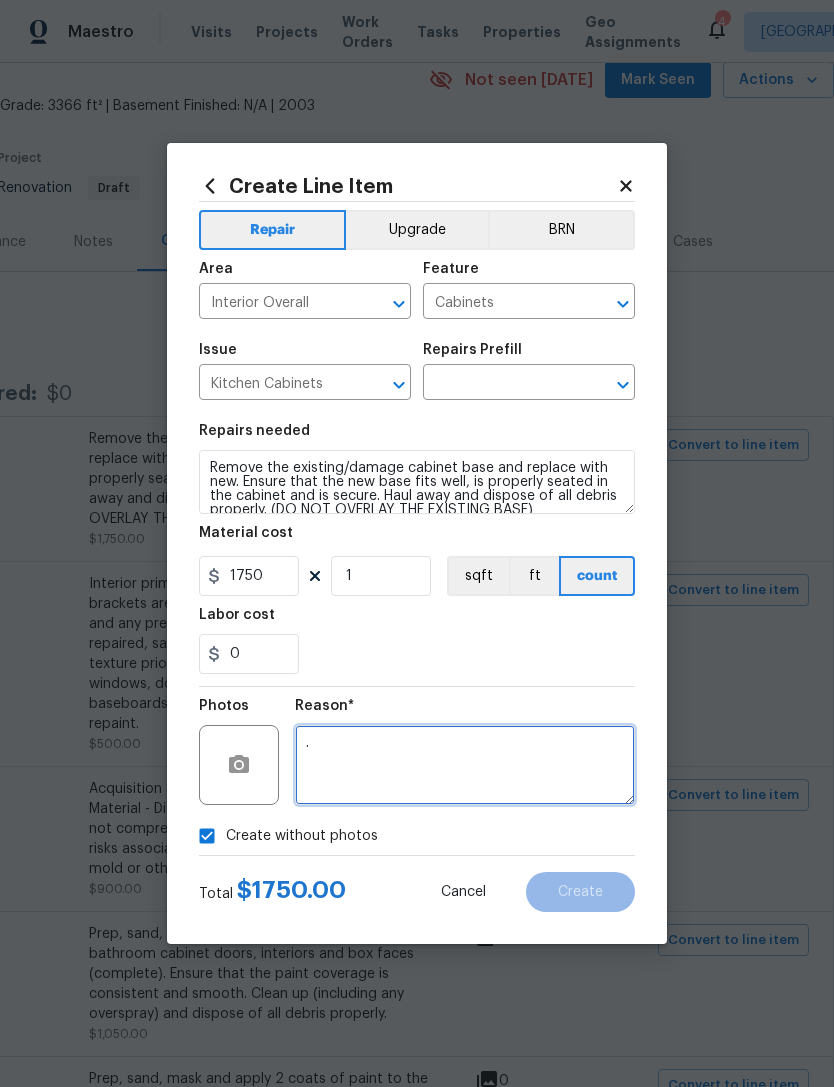click on "." at bounding box center (465, 765) 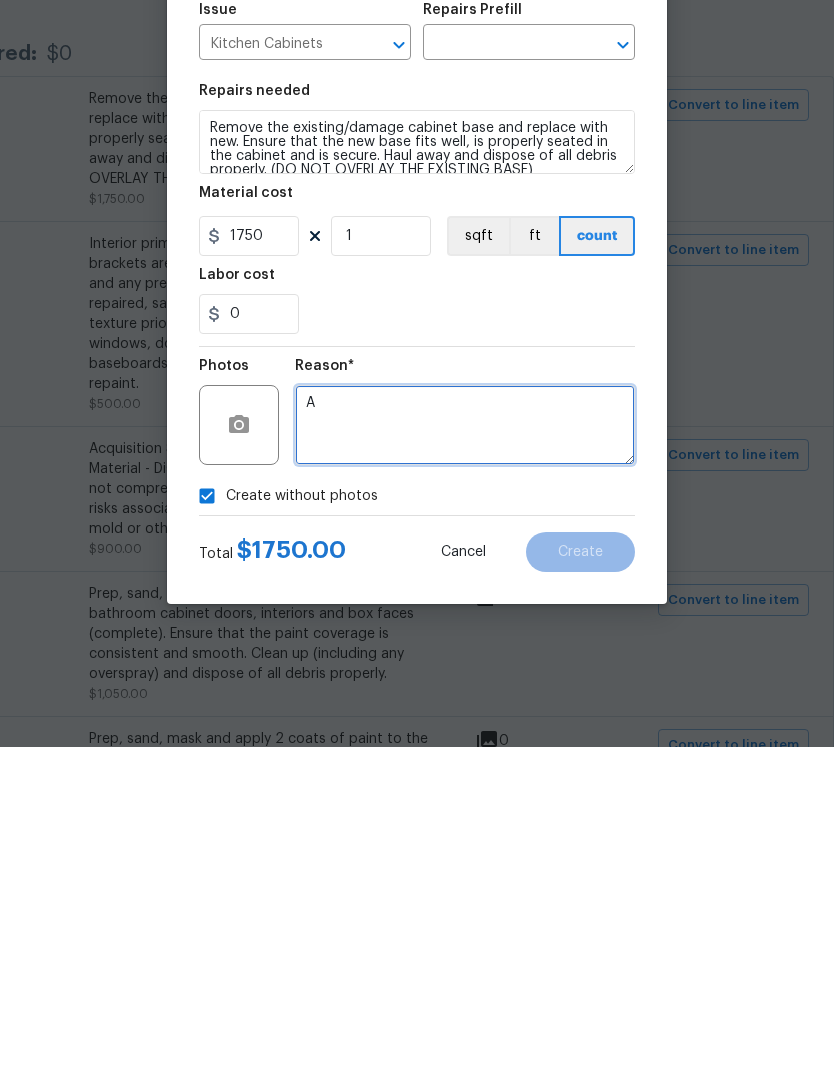 type on "A" 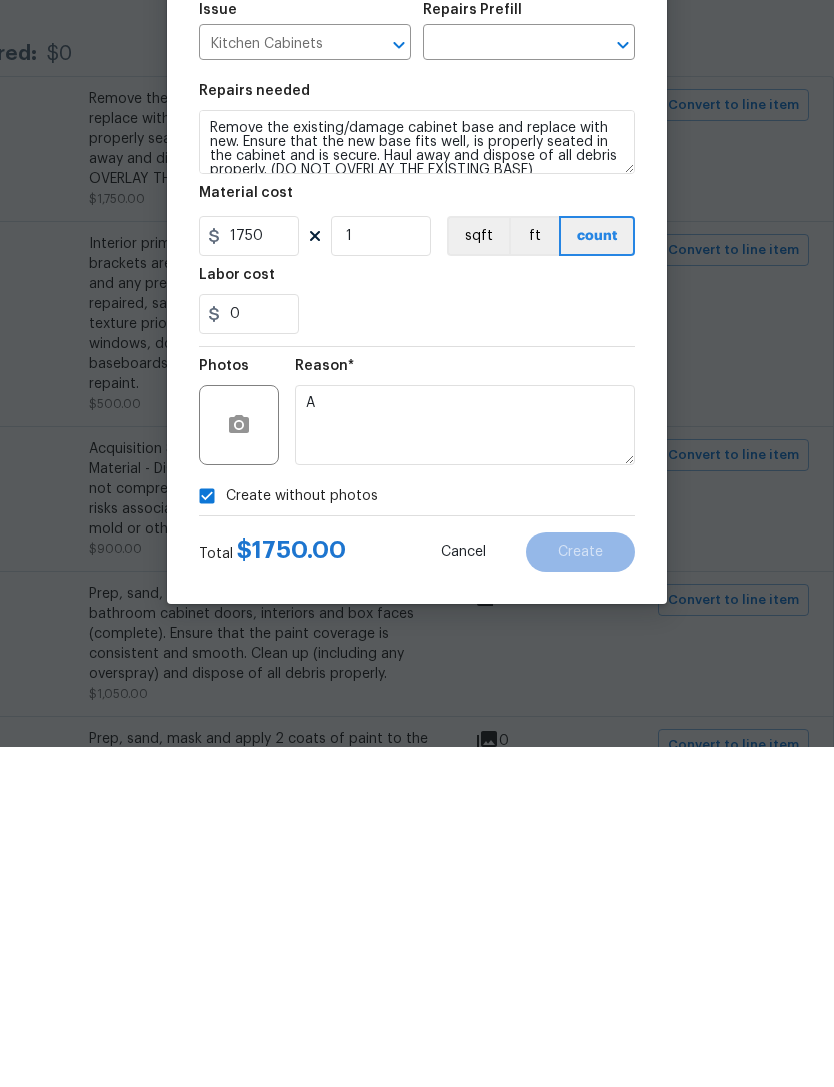 click on "0" at bounding box center (417, 654) 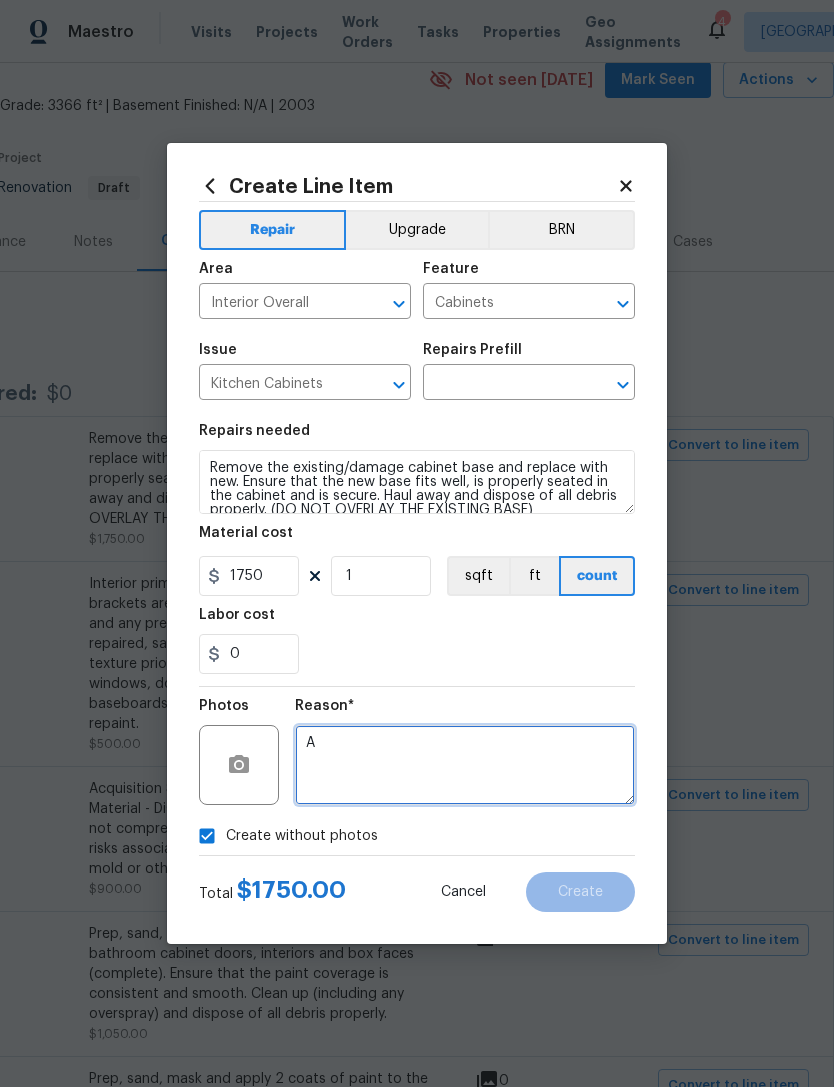 click on "A" at bounding box center (465, 765) 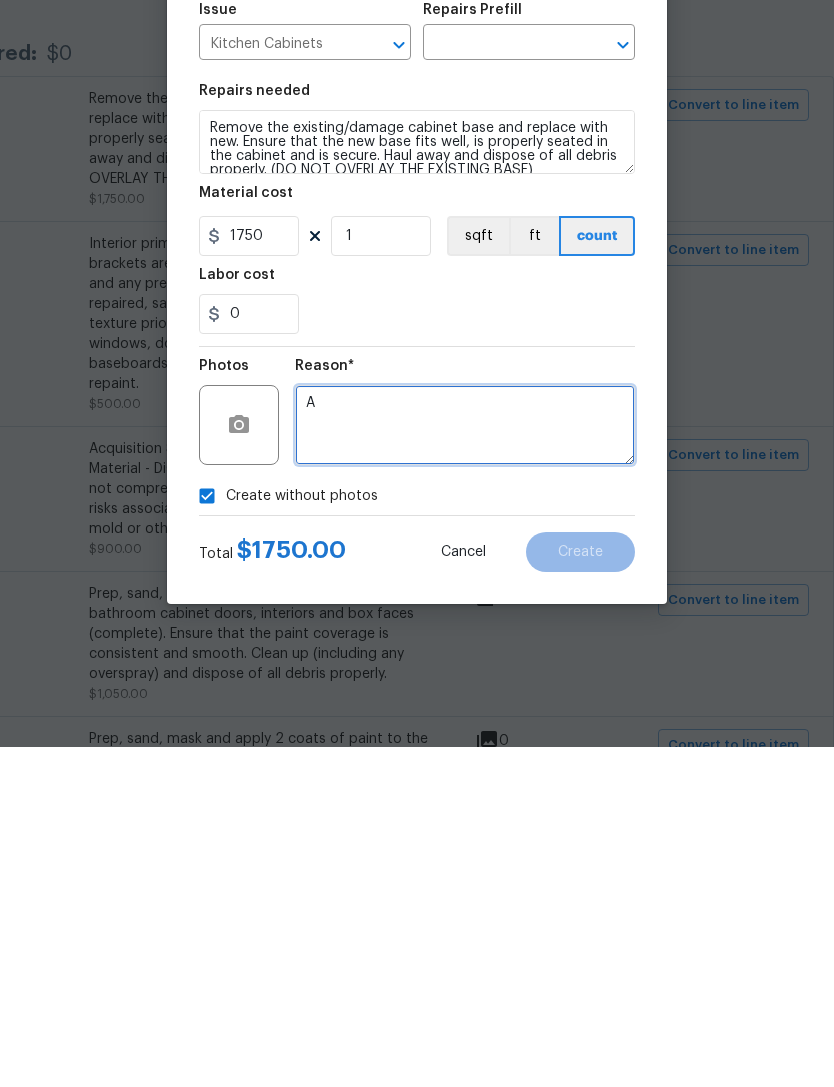 click on "A" at bounding box center (465, 765) 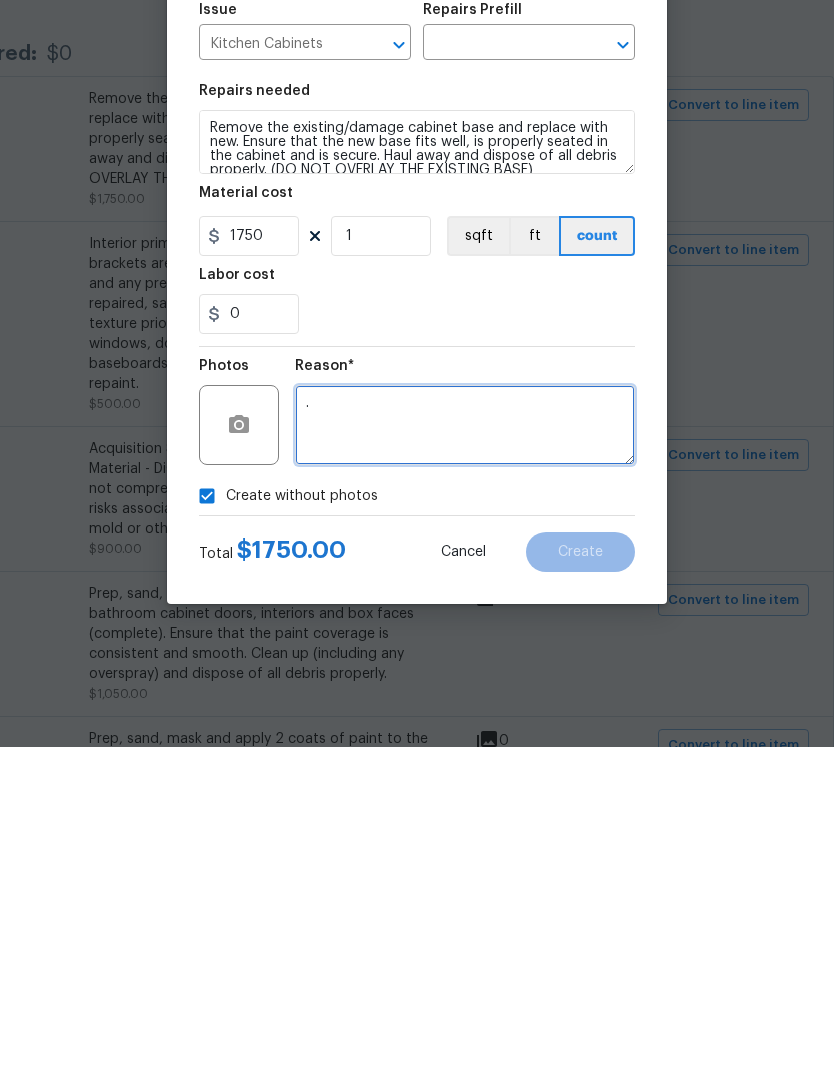 type on "." 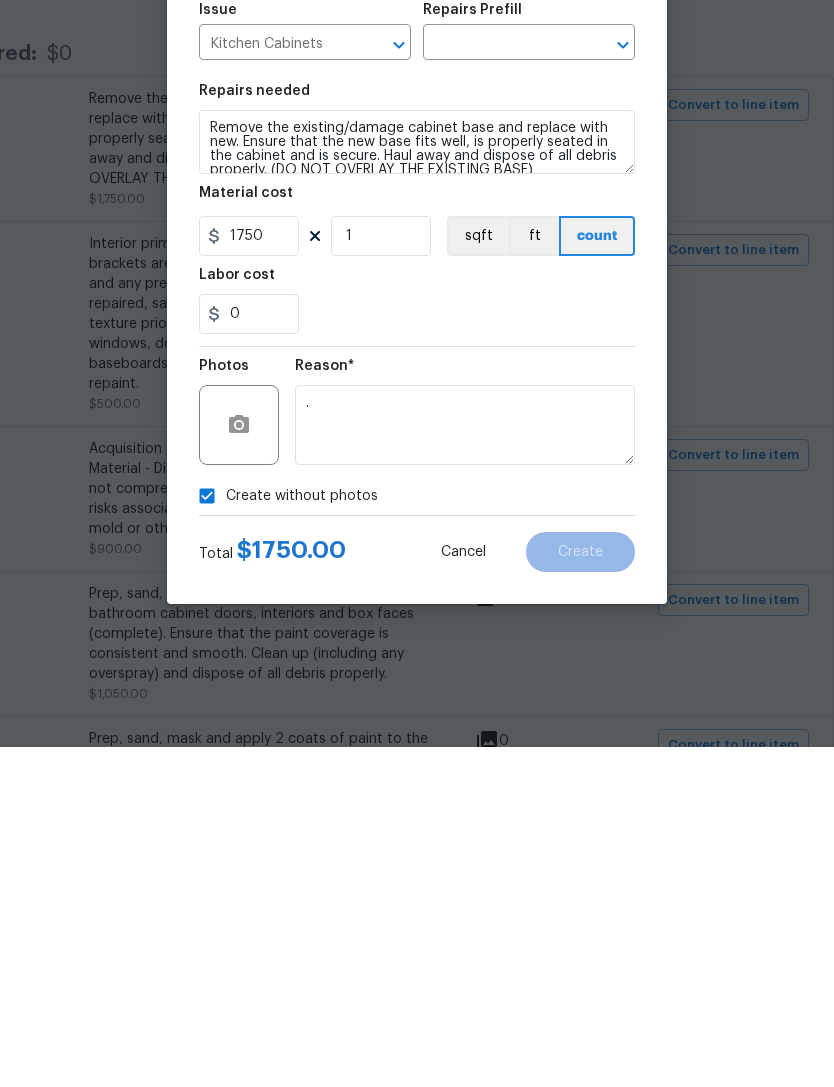 click at bounding box center (501, 384) 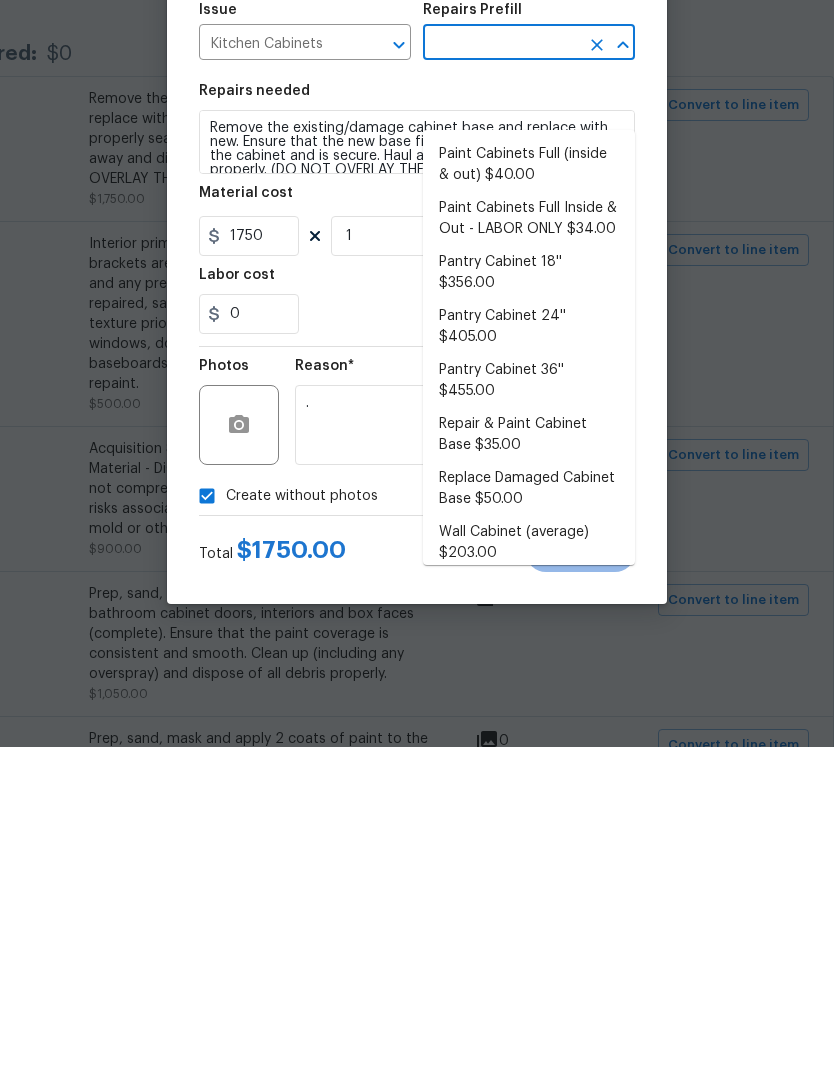 scroll, scrollTop: 444, scrollLeft: 0, axis: vertical 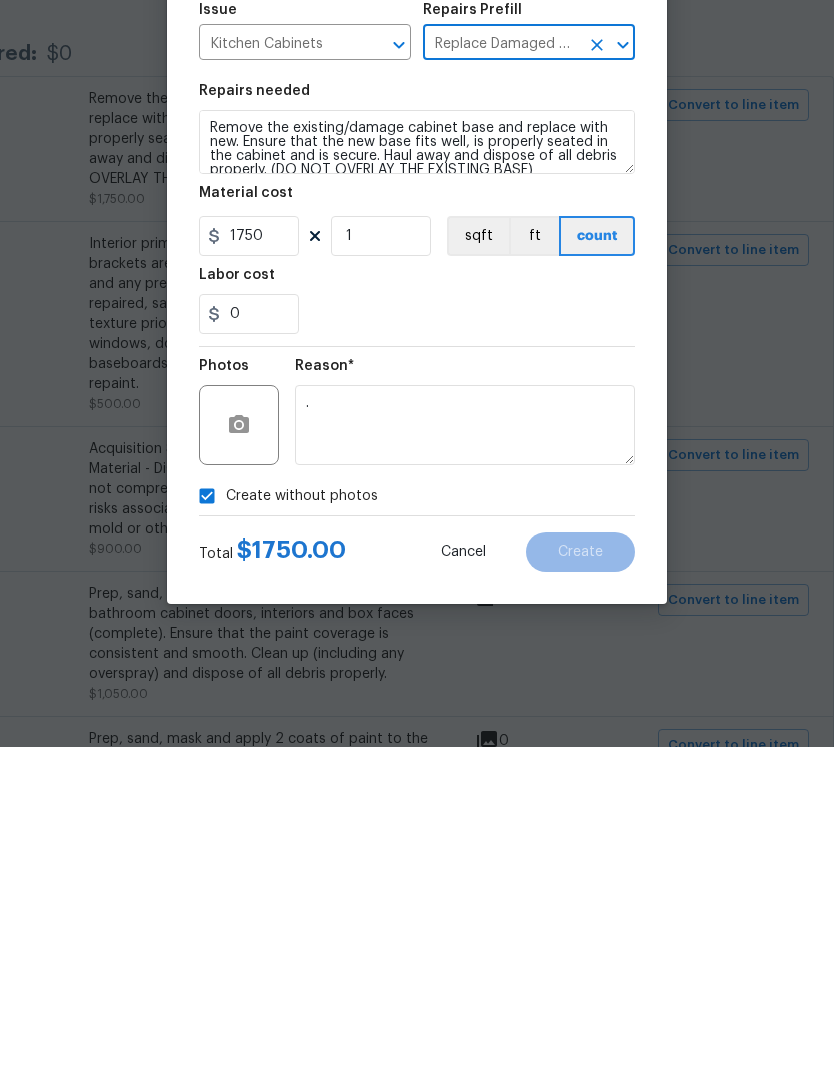 type on "Replace Damaged Cabinet Base $50.00" 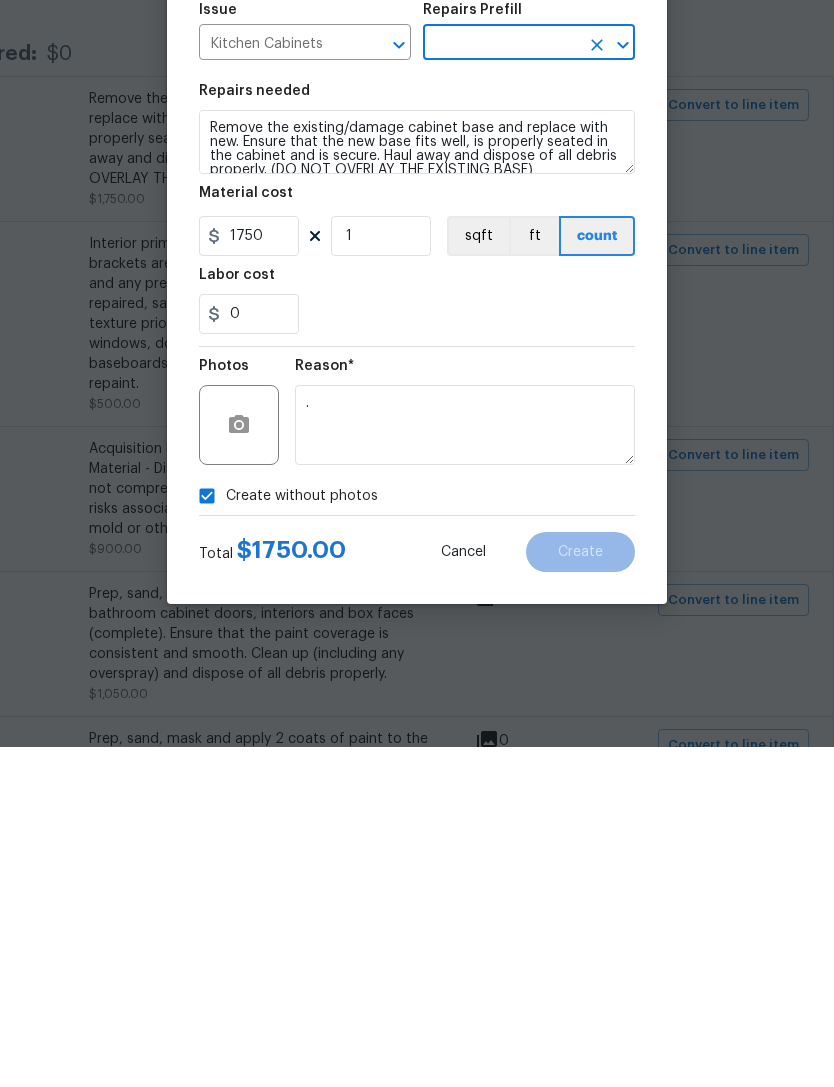 type on "Replace Damaged Cabinet Base $50.00" 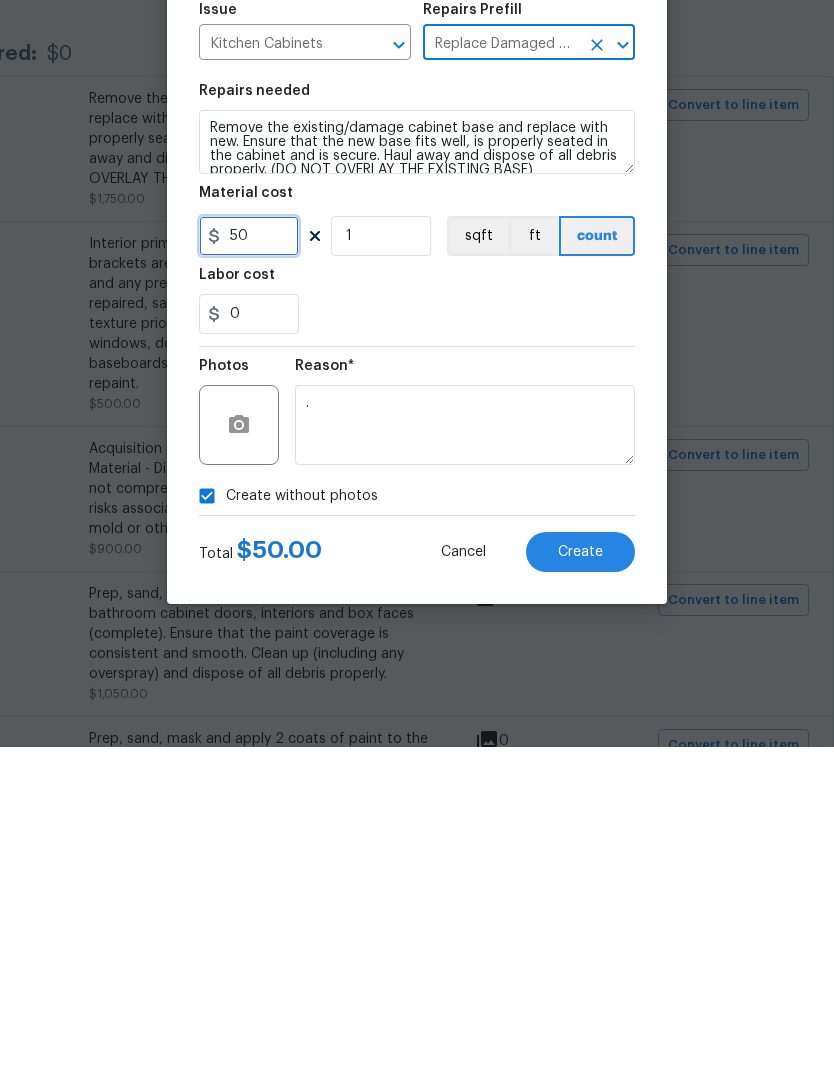 click on "50" at bounding box center (249, 576) 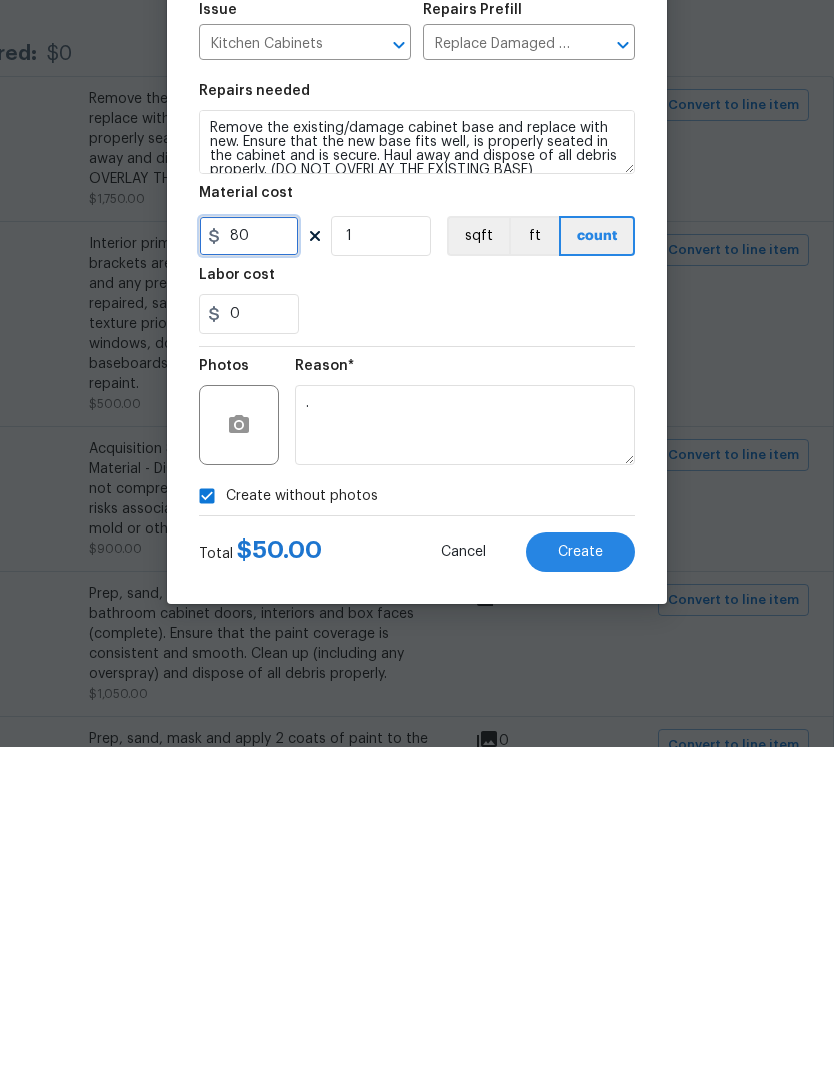 type on "80" 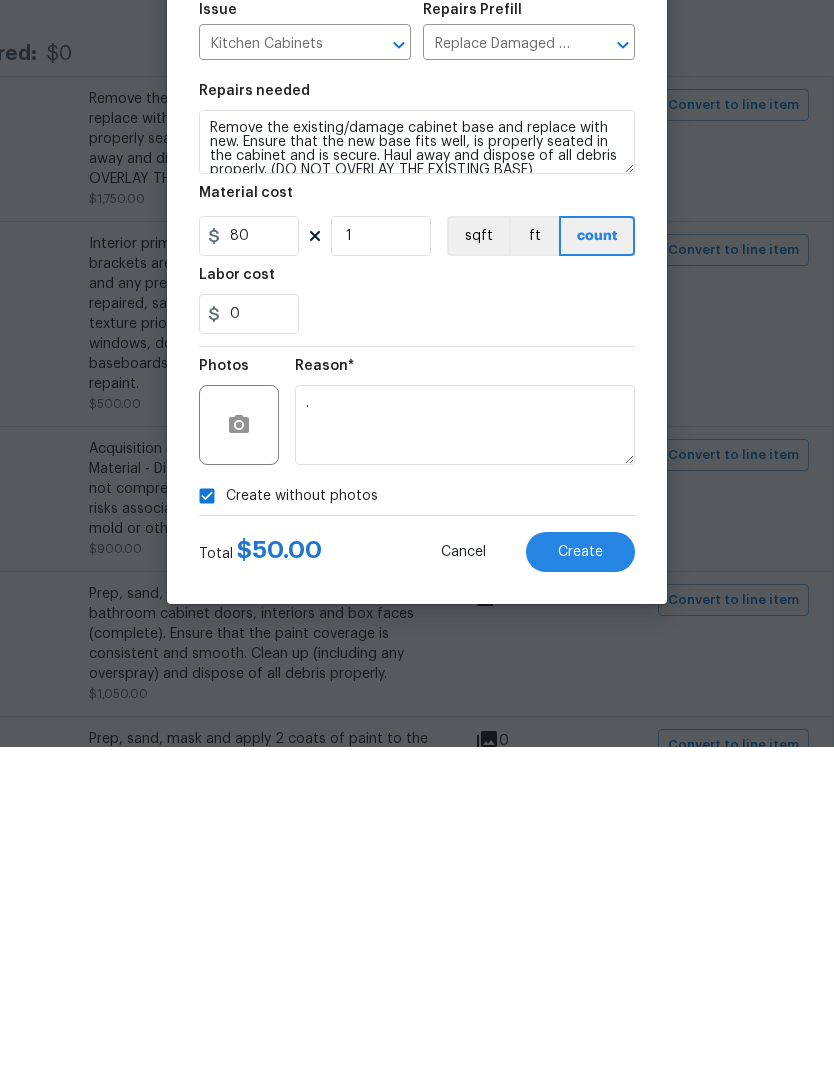 click on "Create" at bounding box center (580, 892) 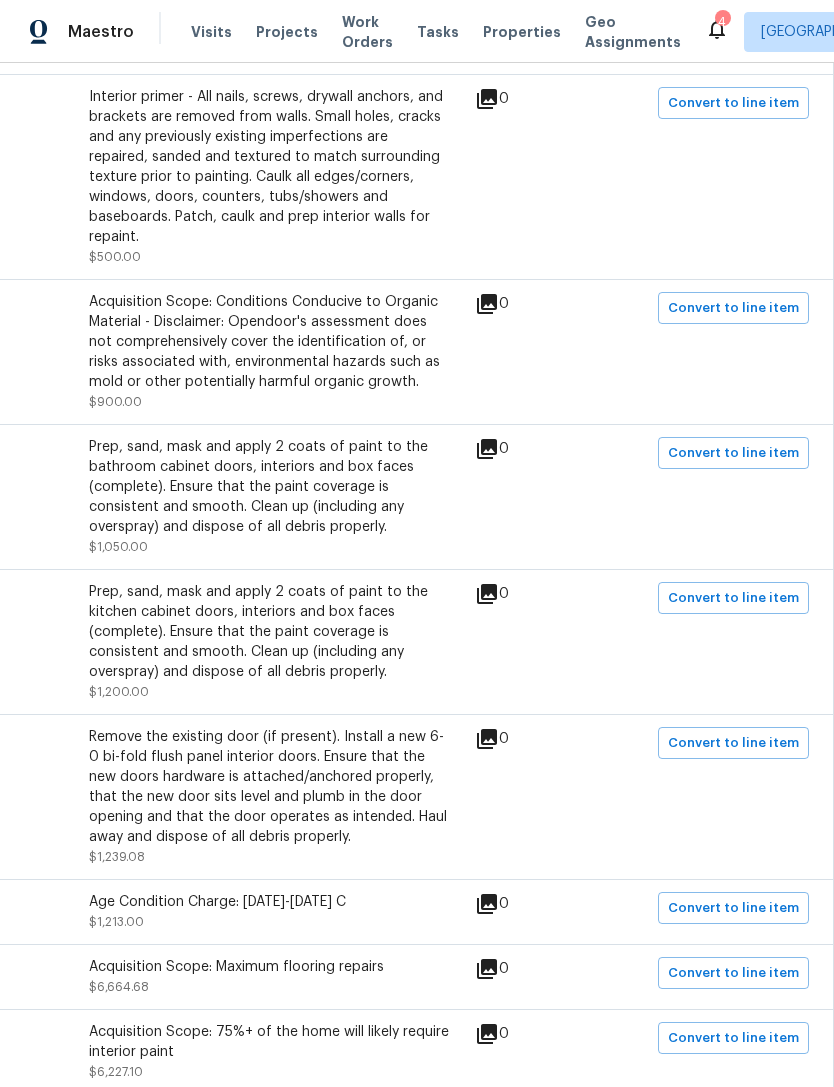 scroll, scrollTop: 575, scrollLeft: 296, axis: both 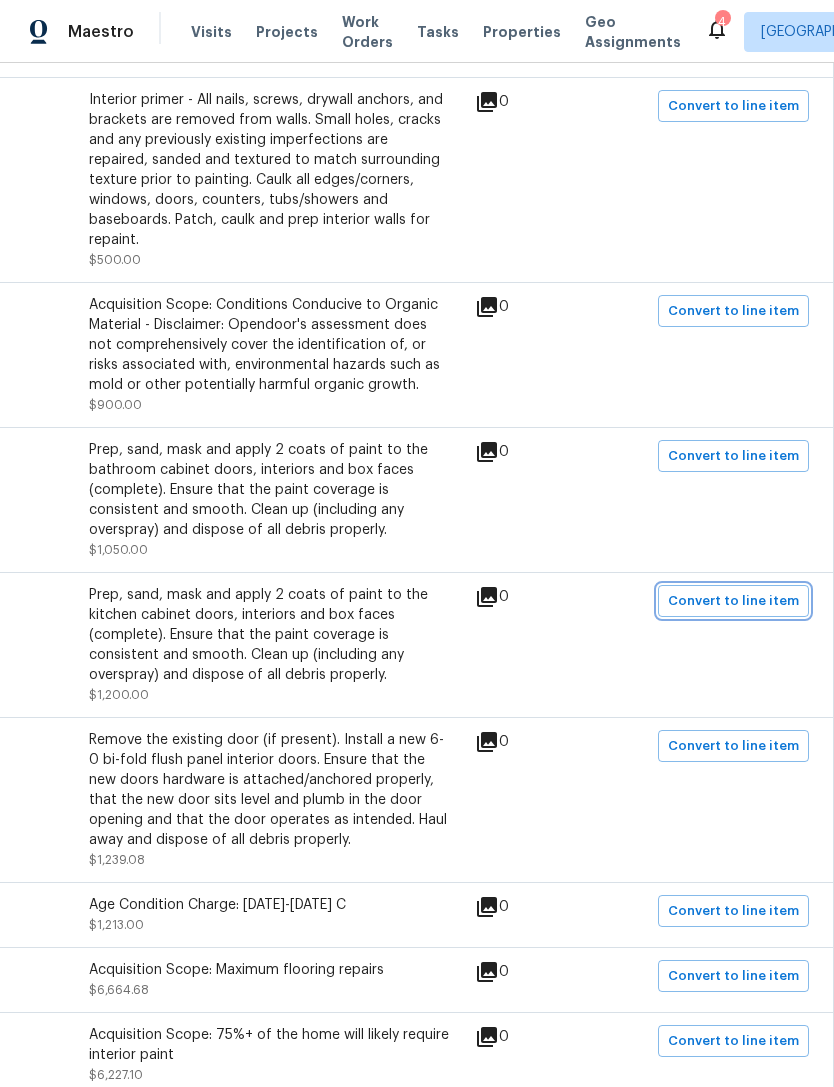 click on "Convert to line item" at bounding box center (733, 601) 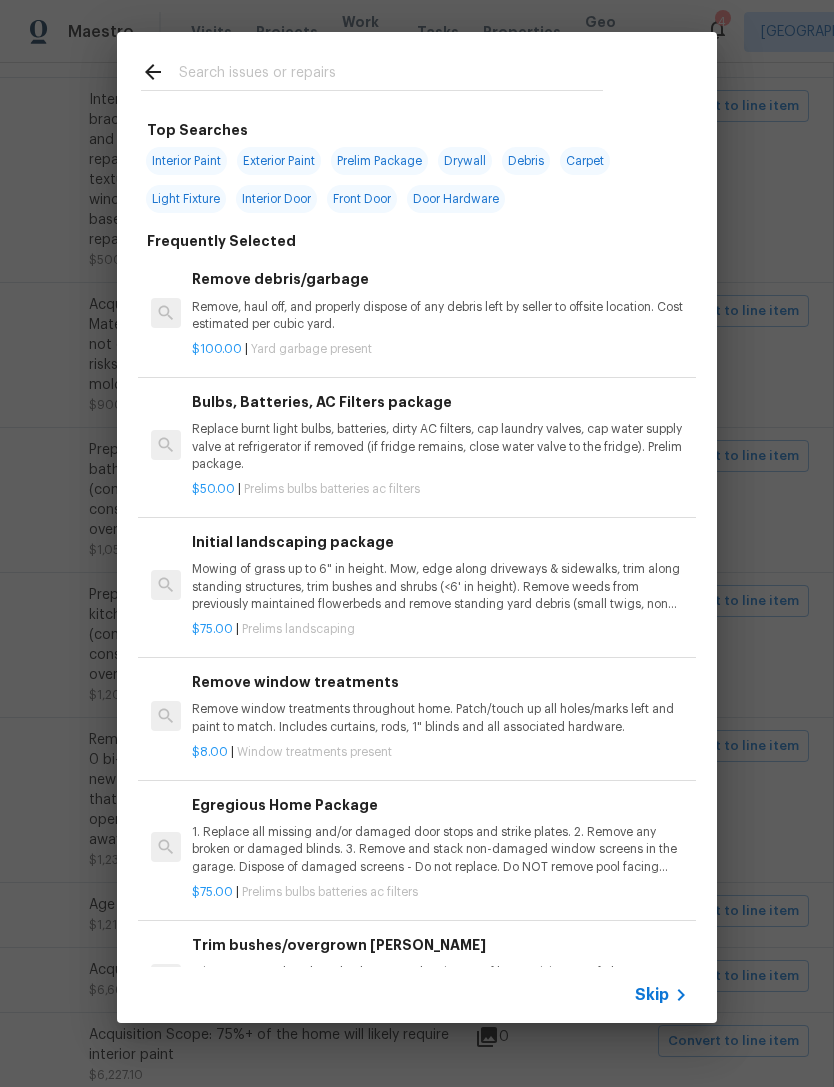 click 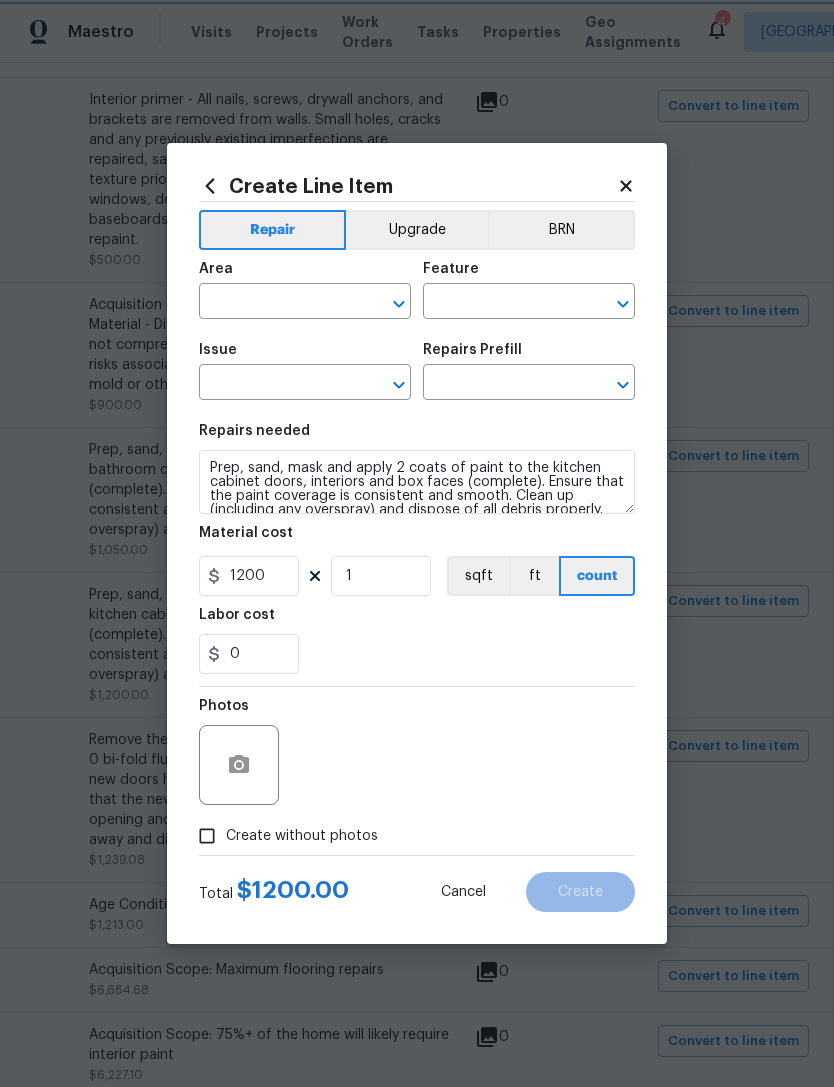 type on "Interior Overall" 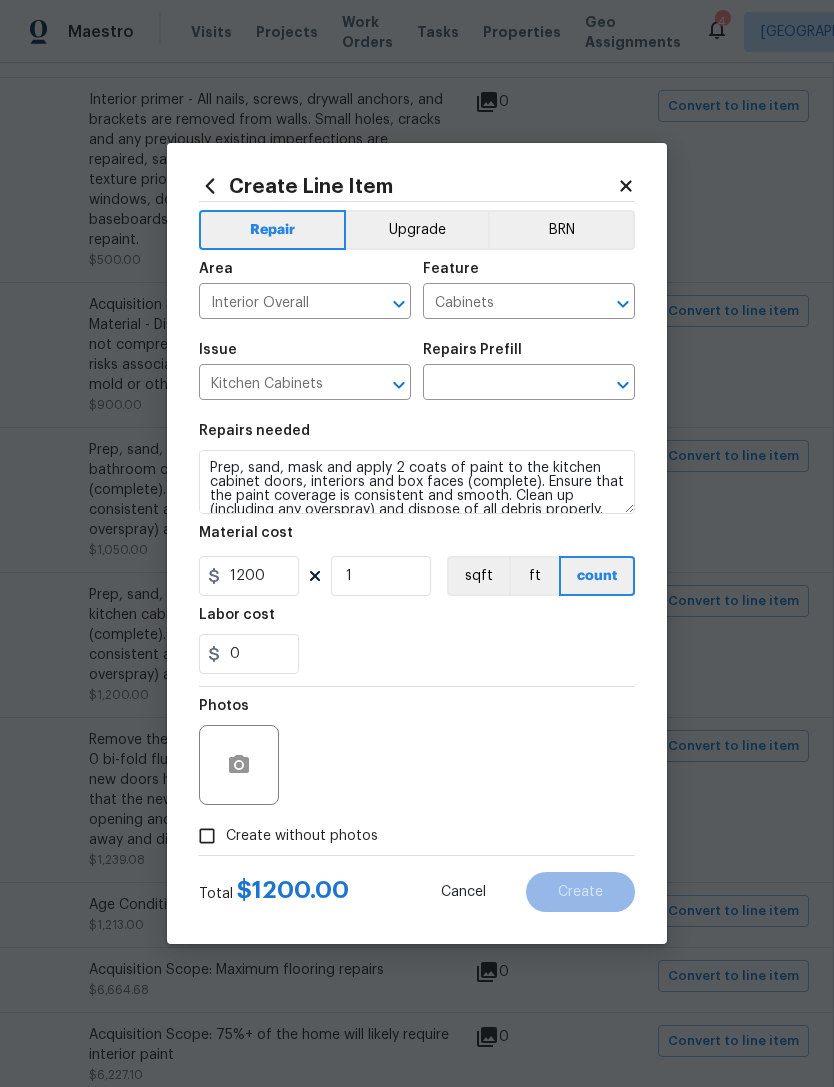 click at bounding box center [501, 384] 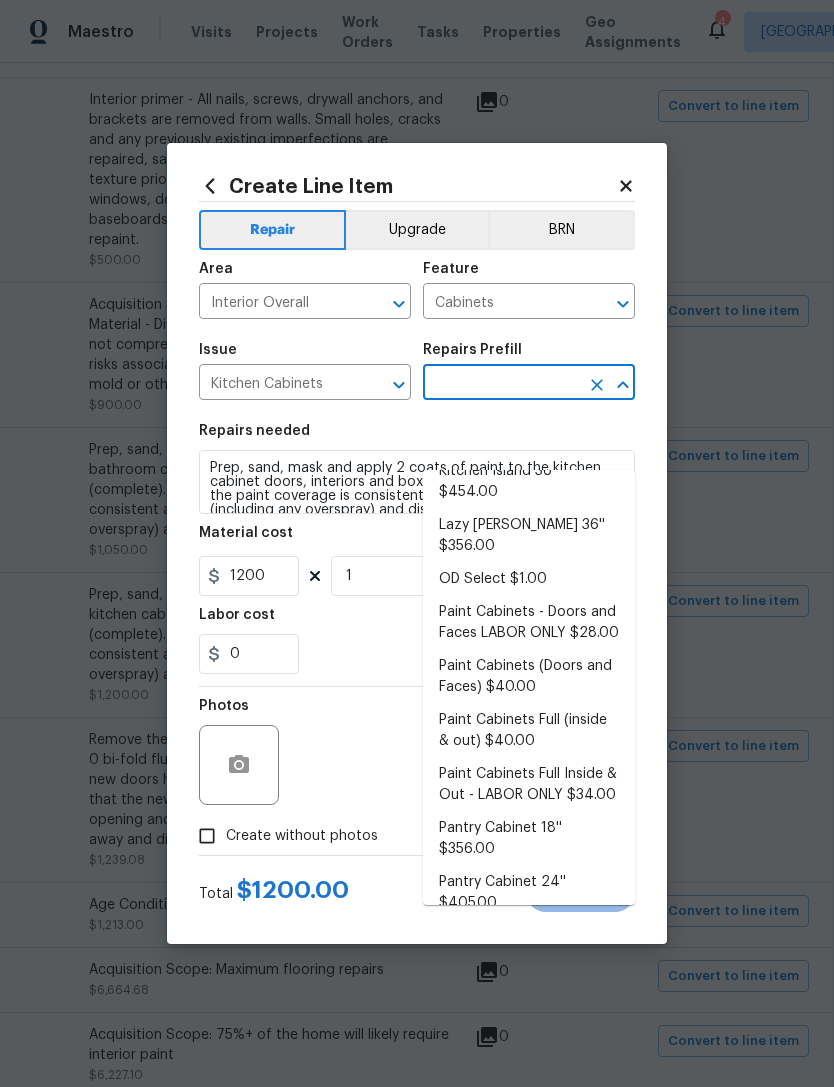 scroll, scrollTop: 219, scrollLeft: 0, axis: vertical 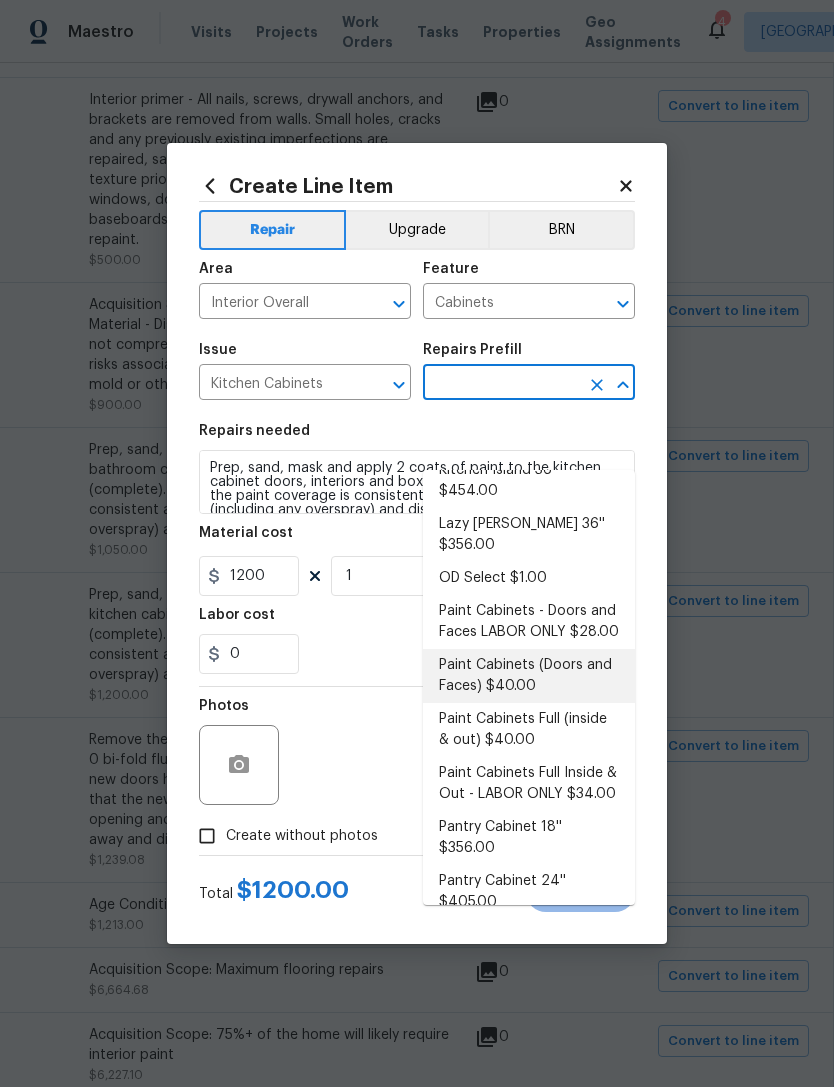 click on "Paint Cabinets (Doors and Faces) $40.00" at bounding box center (529, 676) 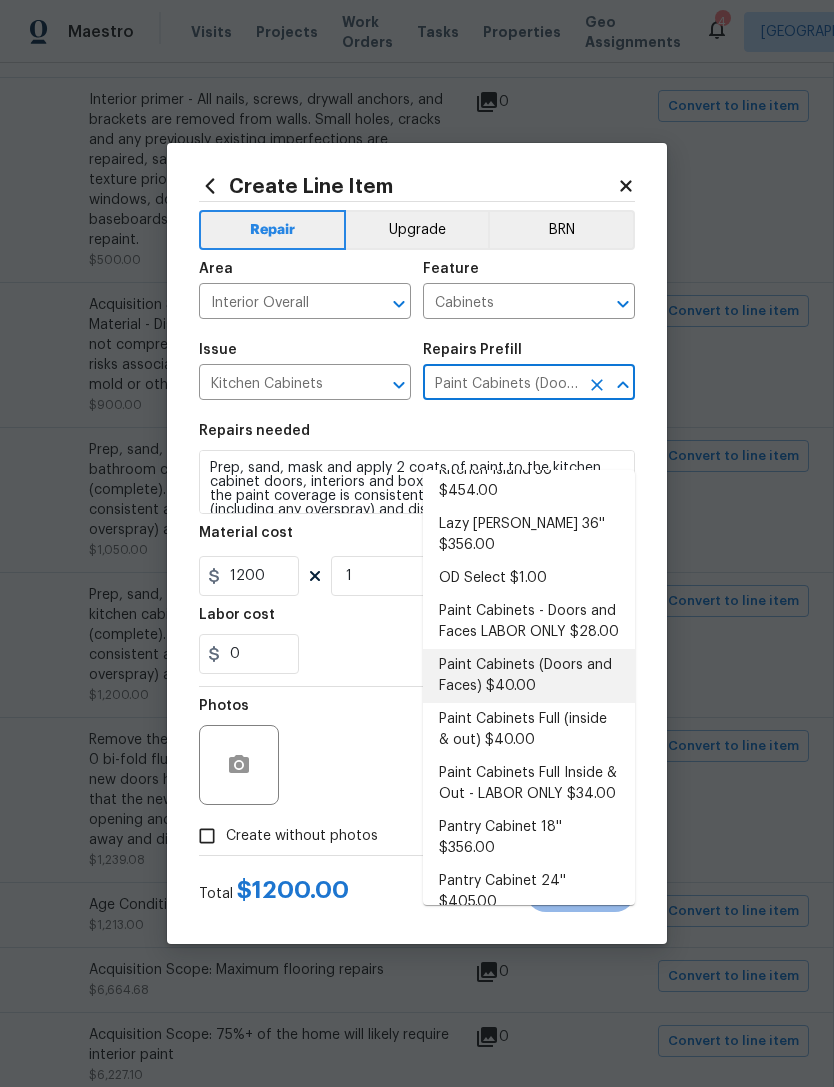 type 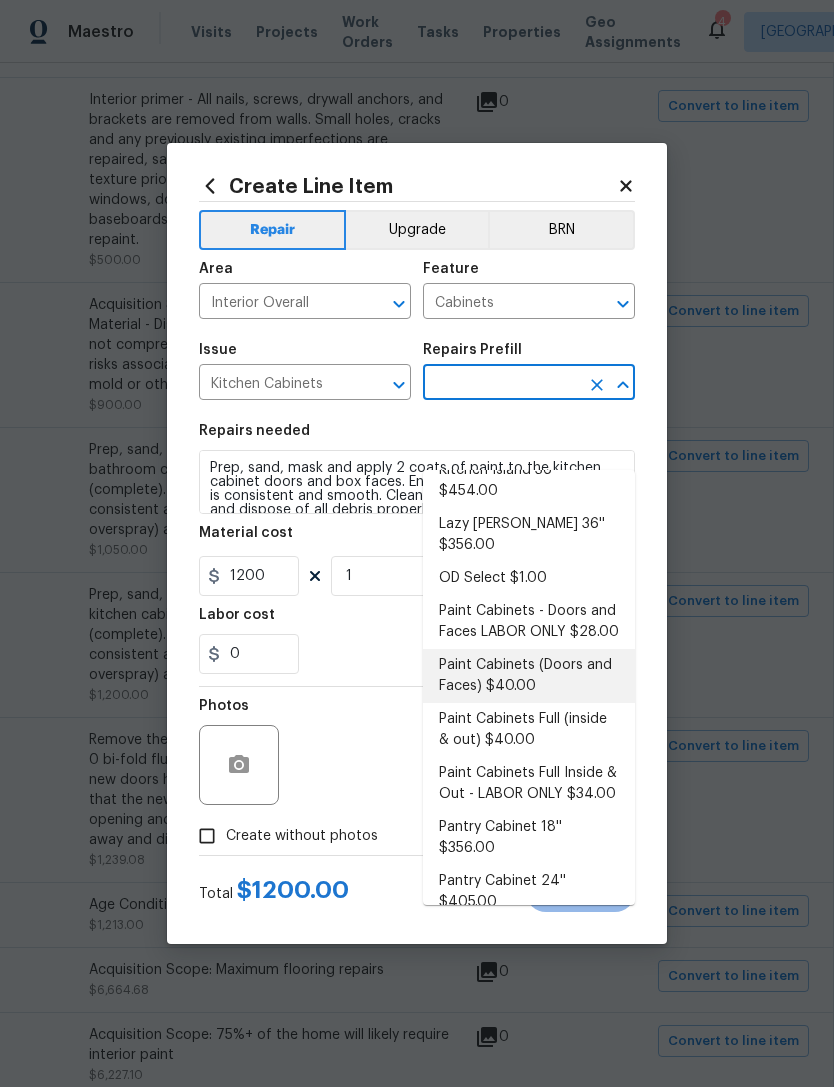 type on "Paint Cabinets (Doors and Faces) $40.00" 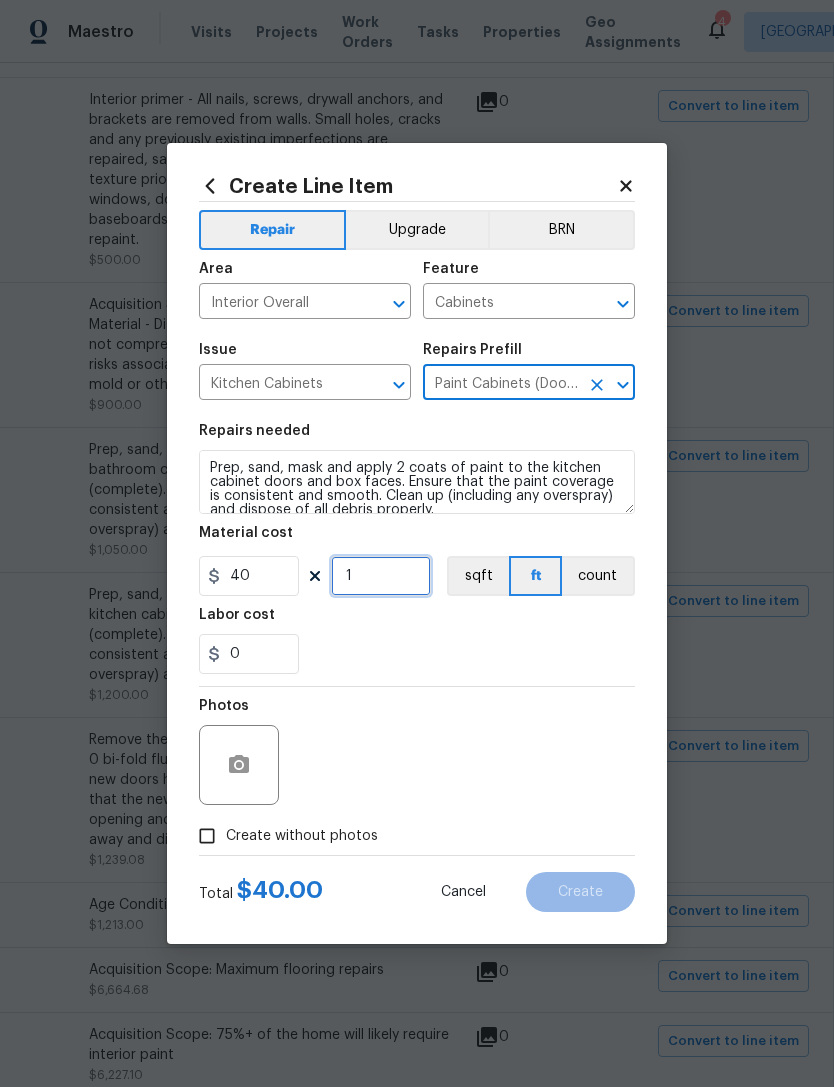 click on "1" at bounding box center [381, 576] 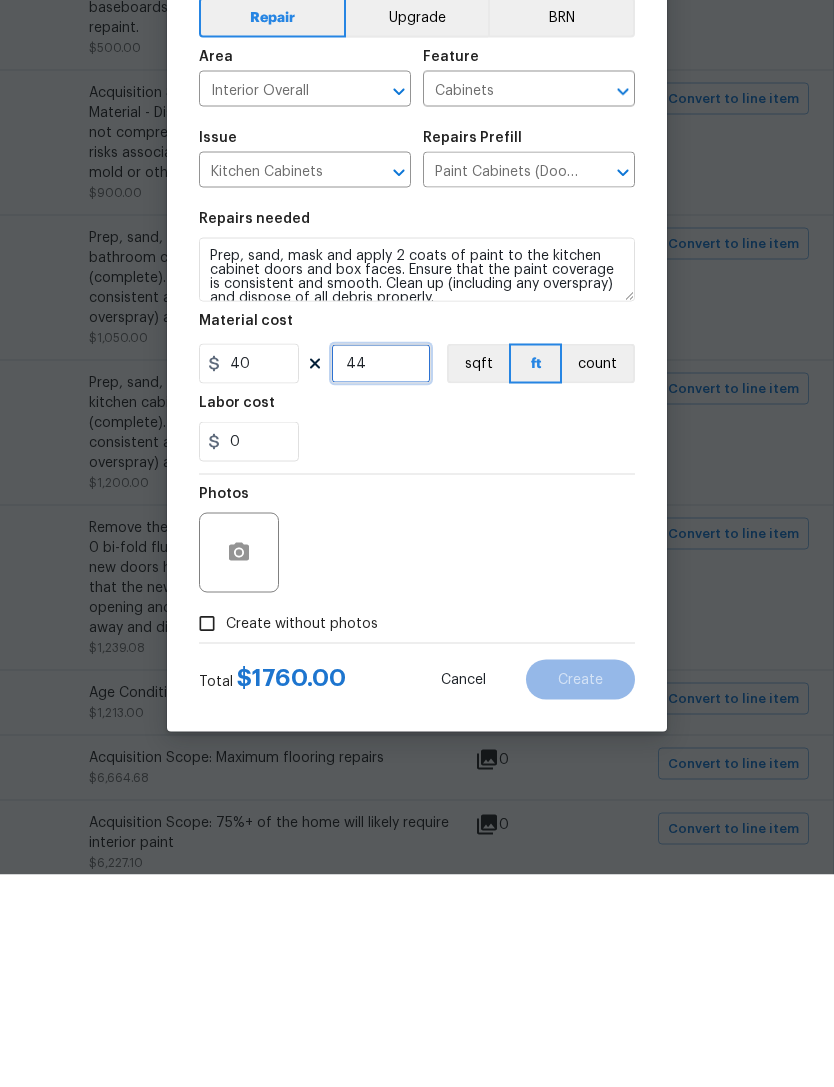 type on "44" 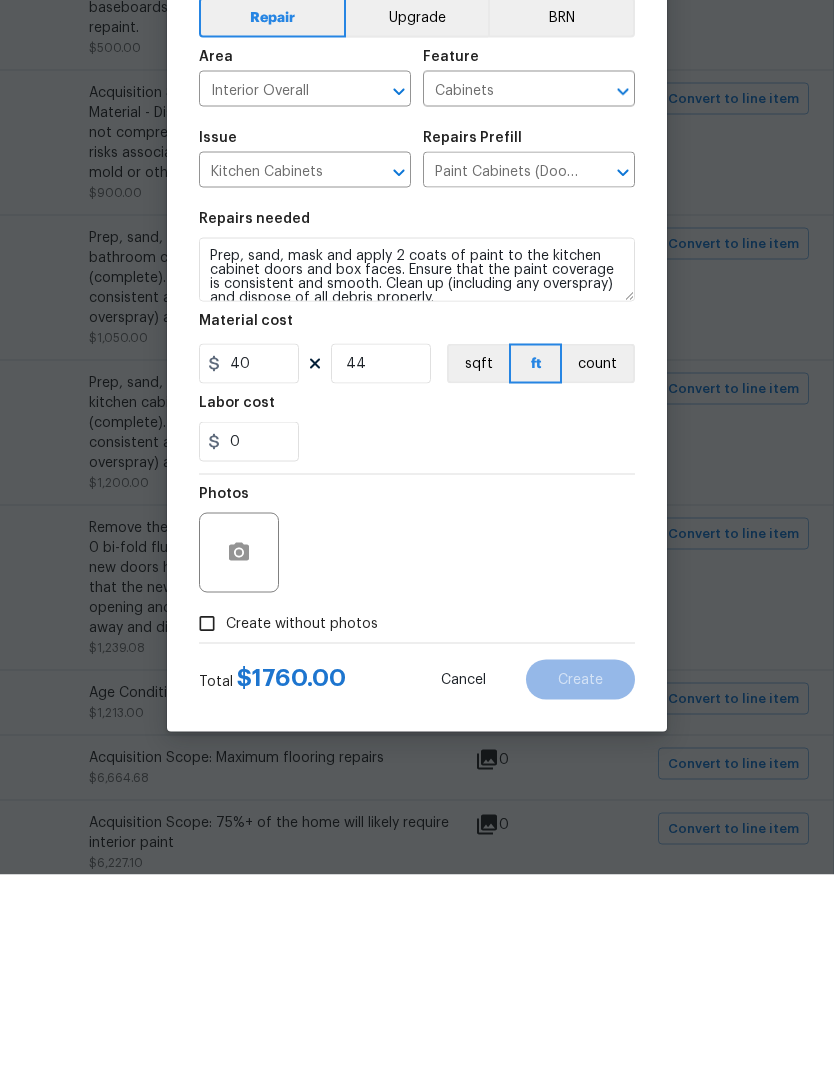 click on "Create without photos" at bounding box center (207, 836) 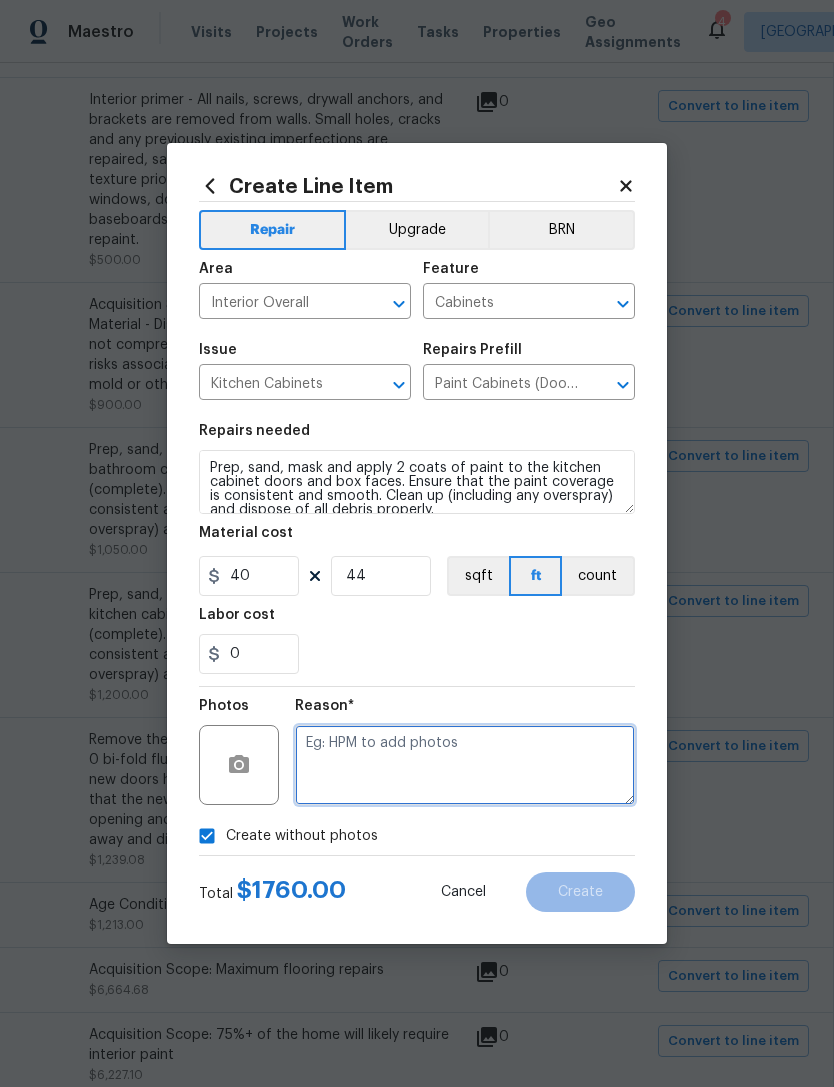 click at bounding box center (465, 765) 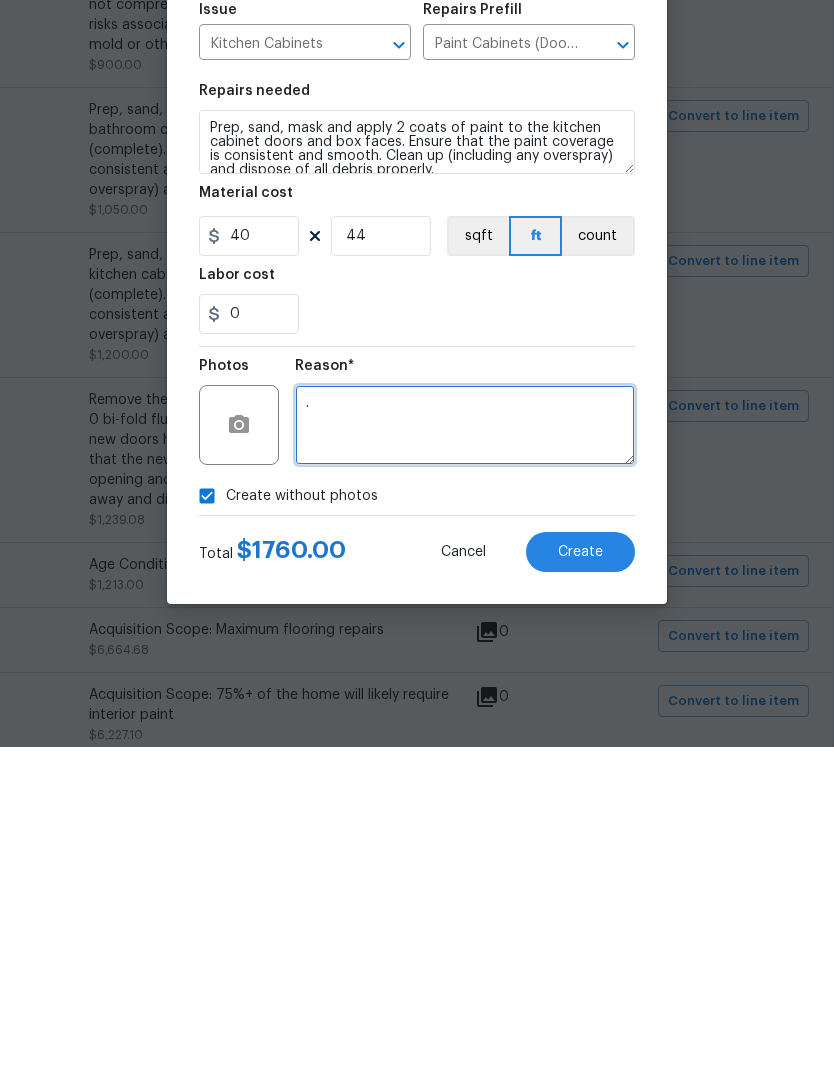 type on "." 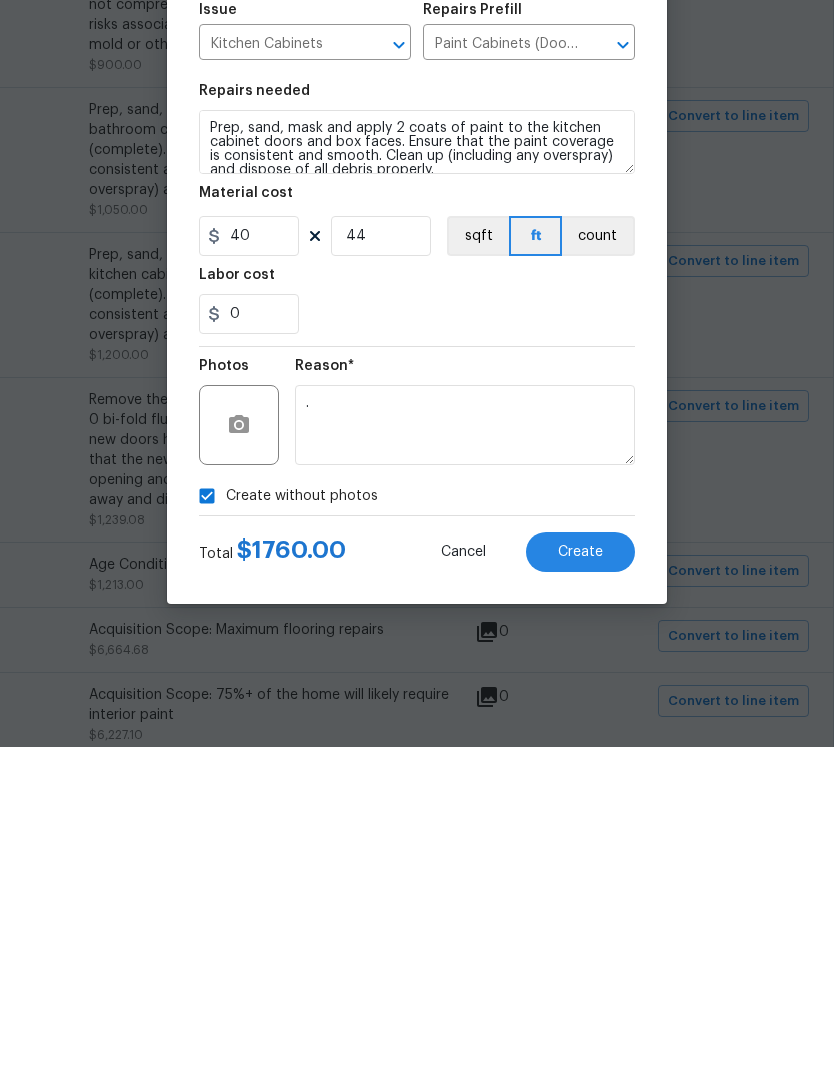 click on "Create" at bounding box center [580, 892] 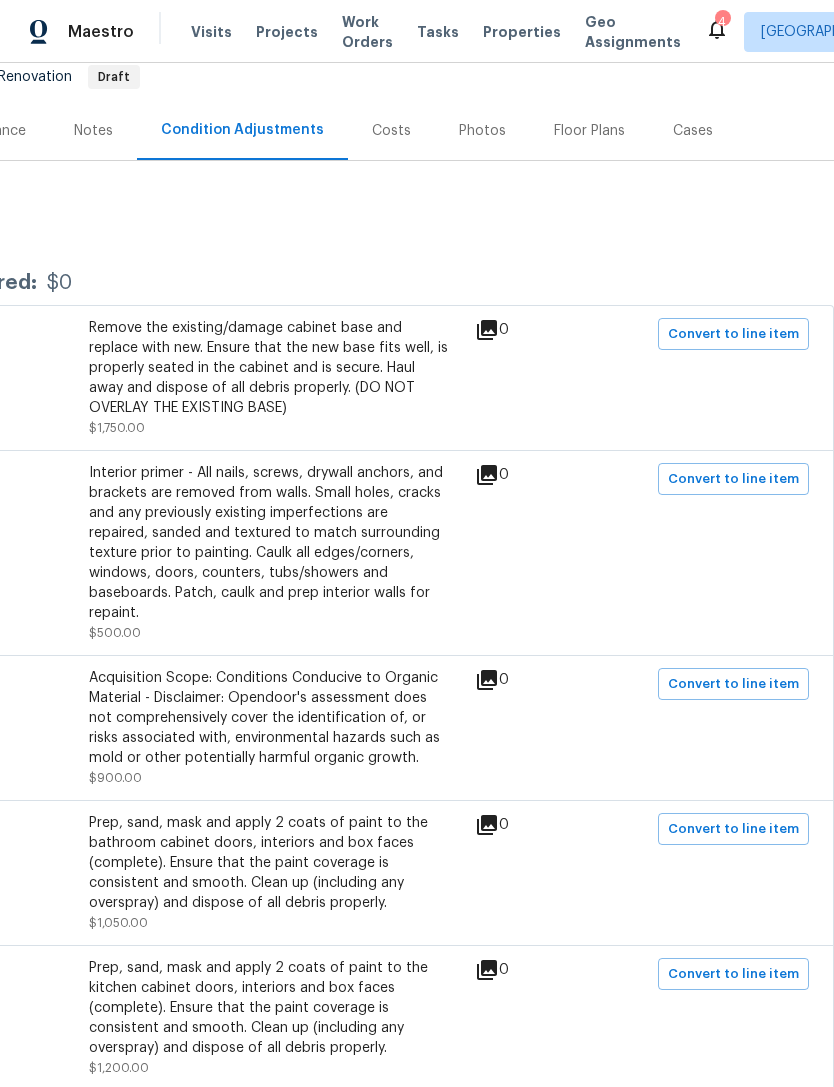 scroll, scrollTop: 202, scrollLeft: 296, axis: both 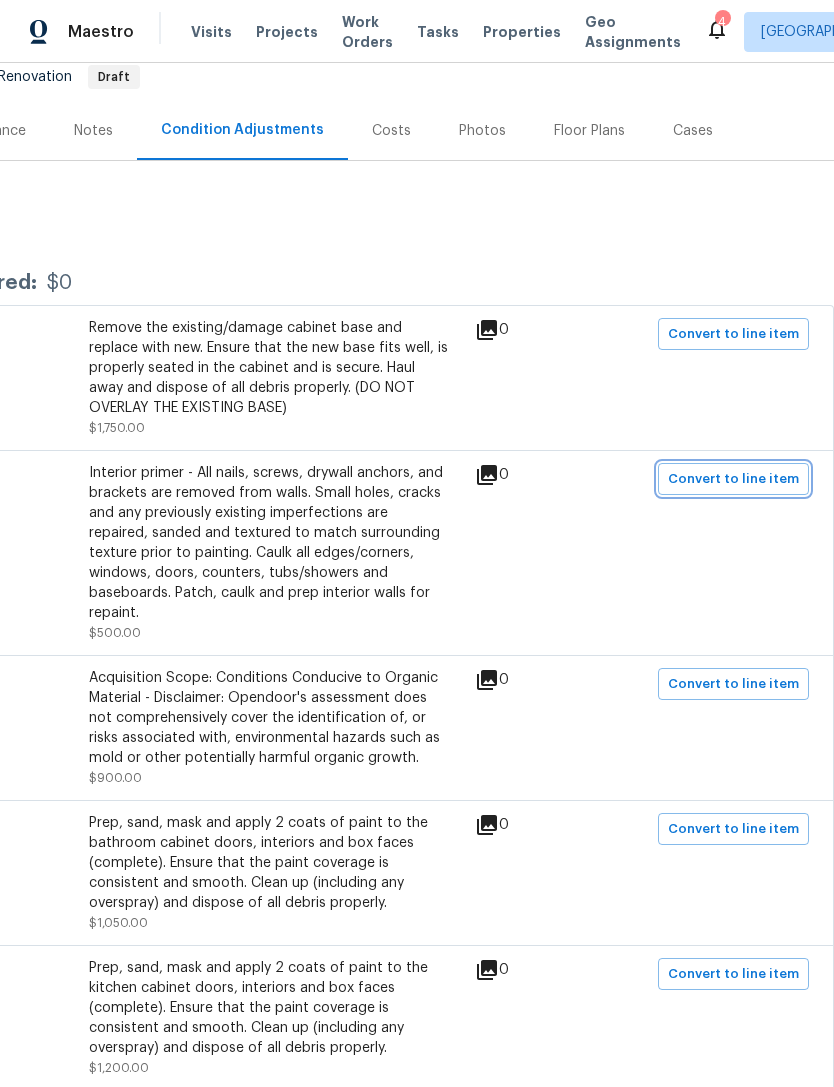 click on "Convert to line item" at bounding box center [733, 479] 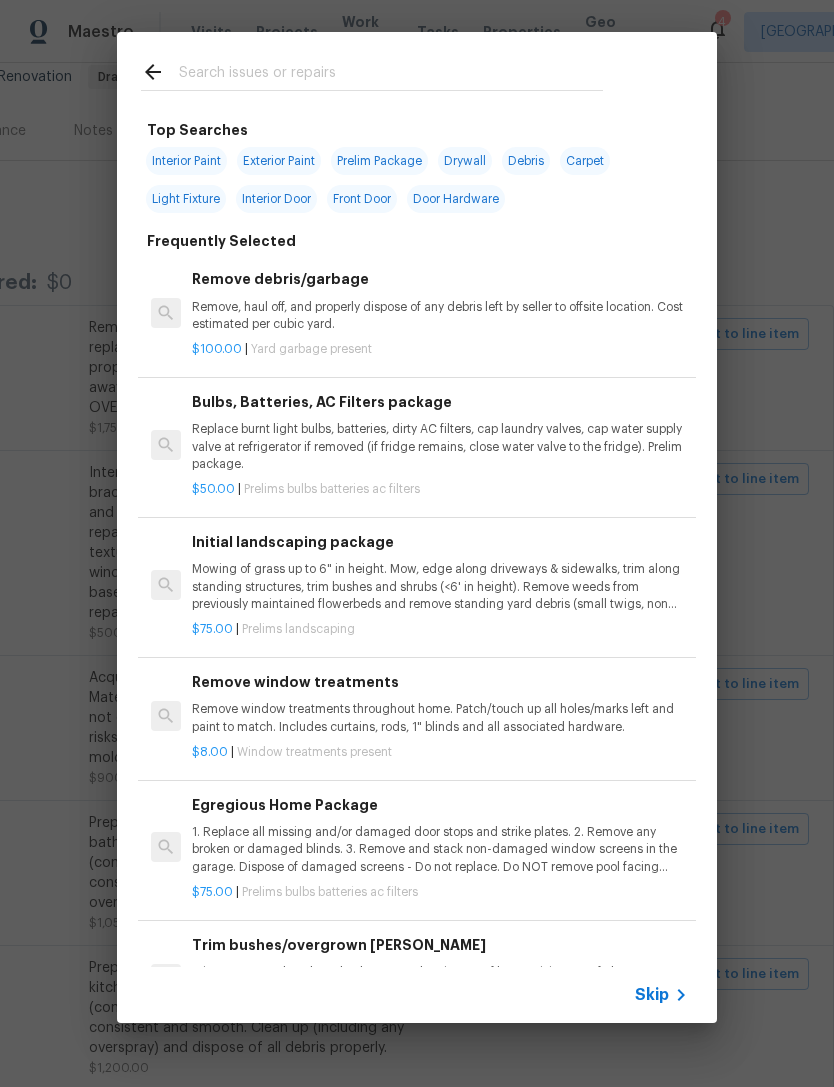 click 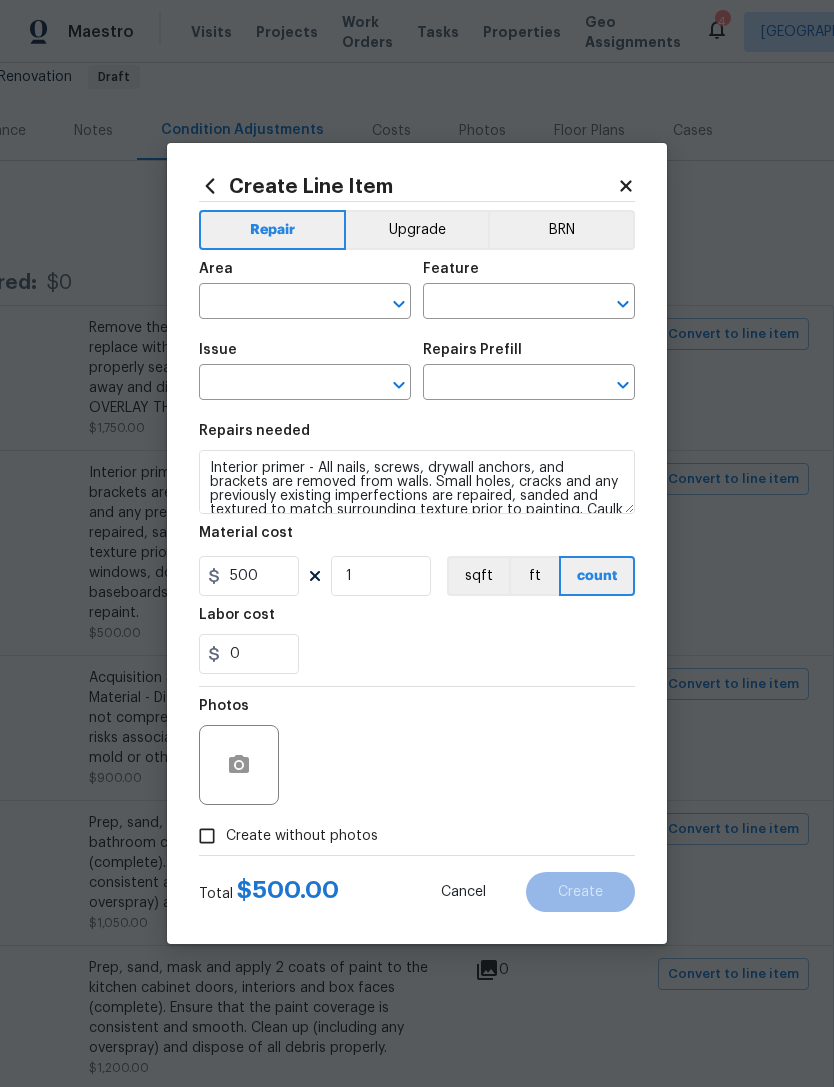 type on "Interior Overall" 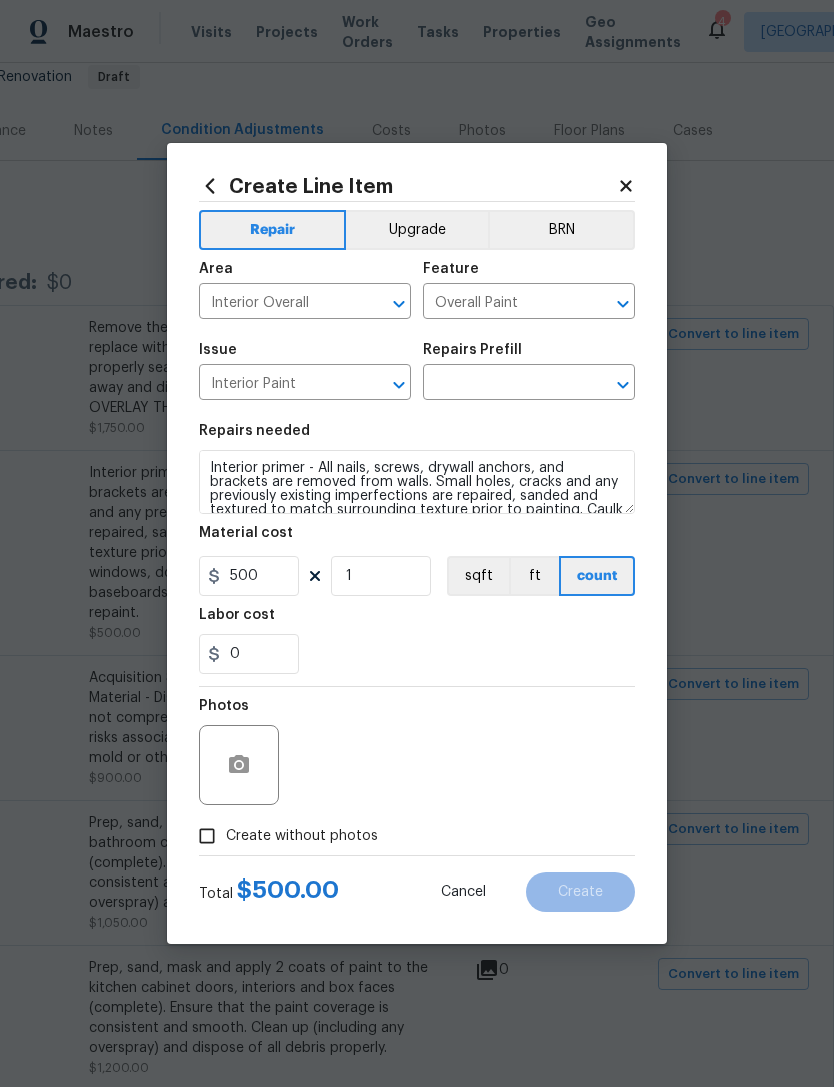 click at bounding box center (501, 384) 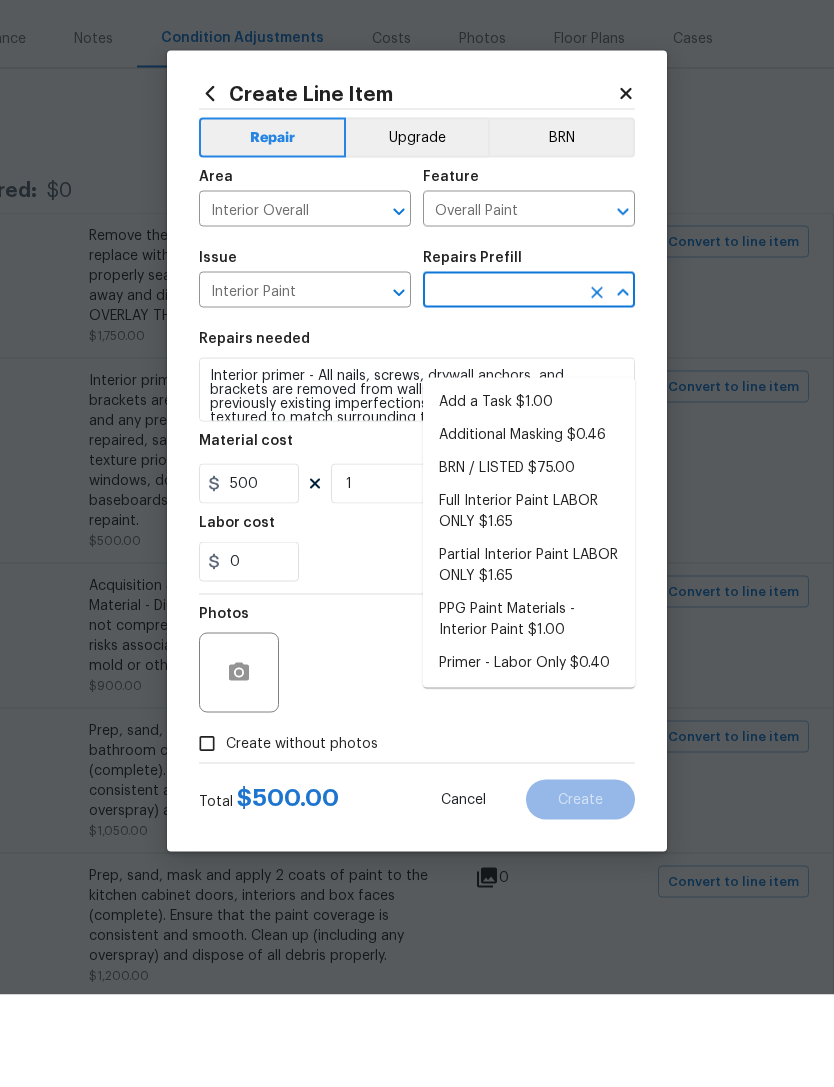 click on "Primer - Labor Only $0.40" at bounding box center [529, 755] 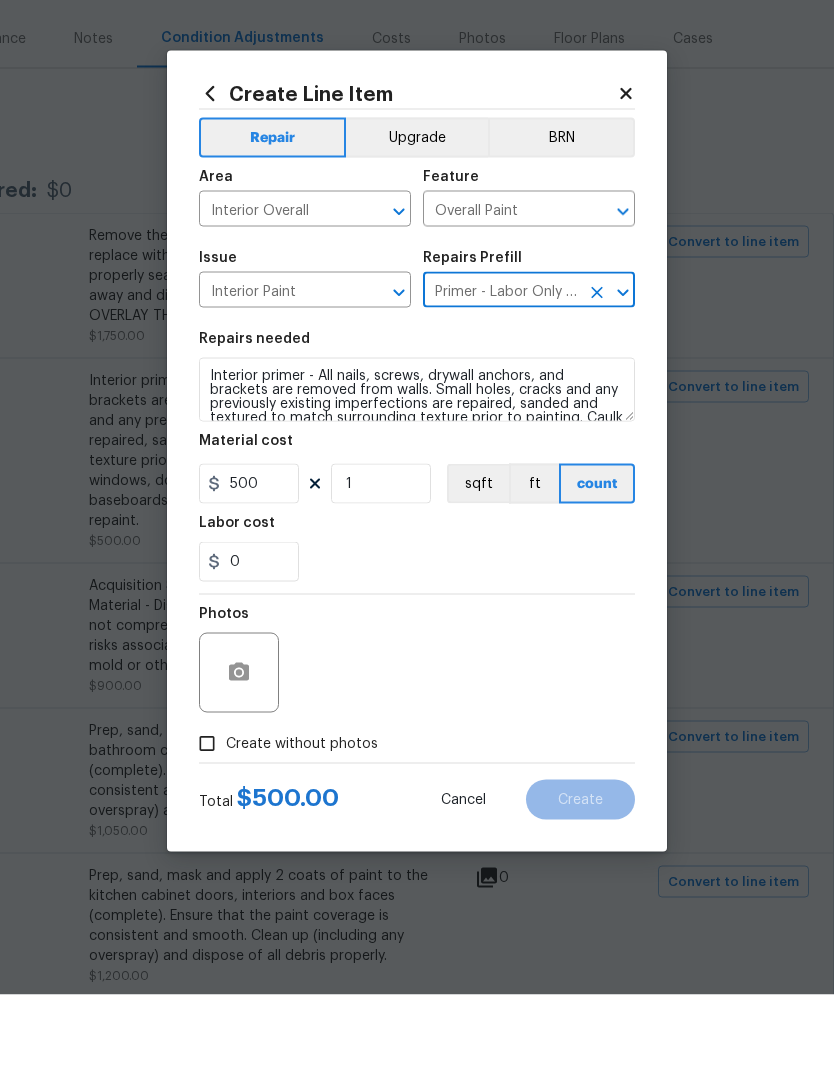 type on "Primer - Labor Only $0.40" 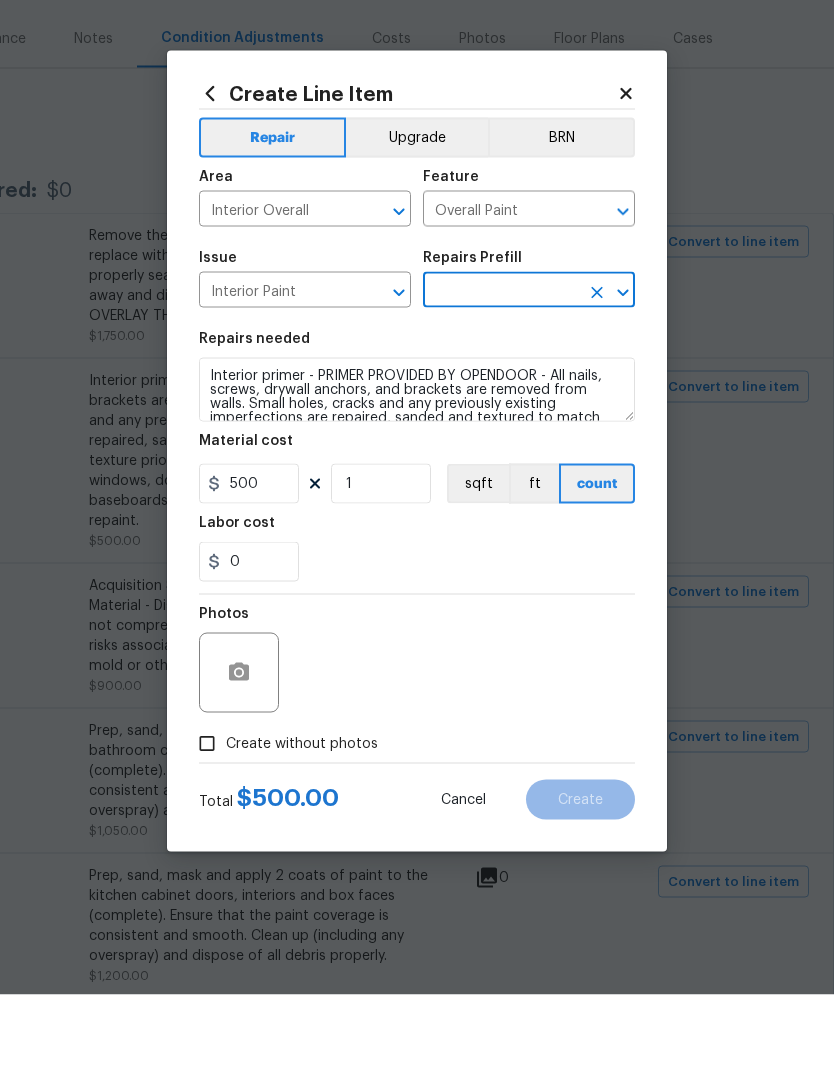 type on "Primer - Labor Only $0.40" 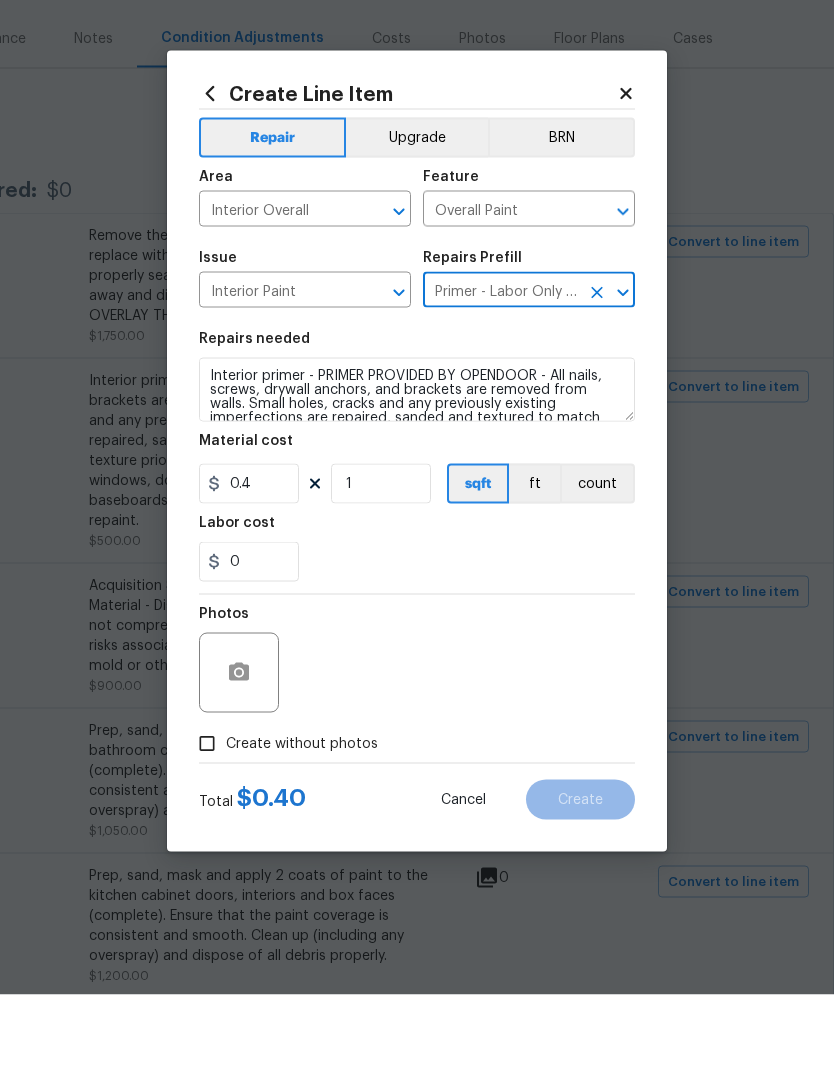 scroll, scrollTop: 0, scrollLeft: 0, axis: both 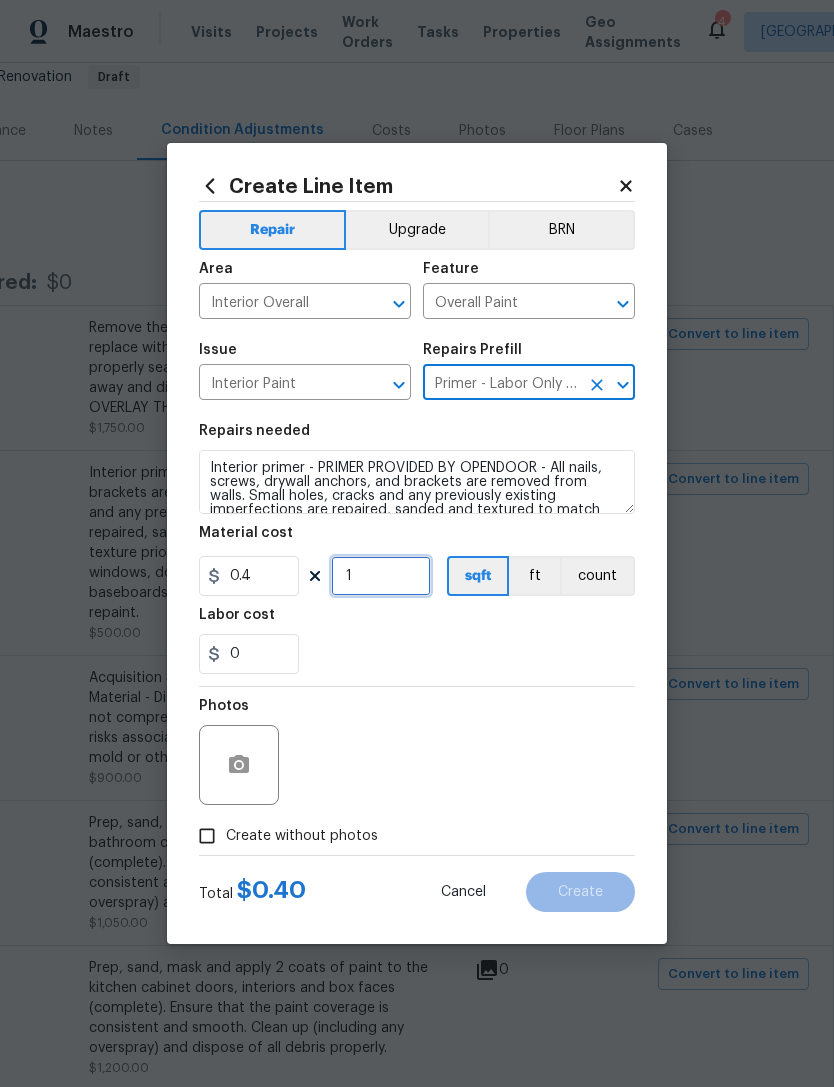 click on "1" at bounding box center (381, 576) 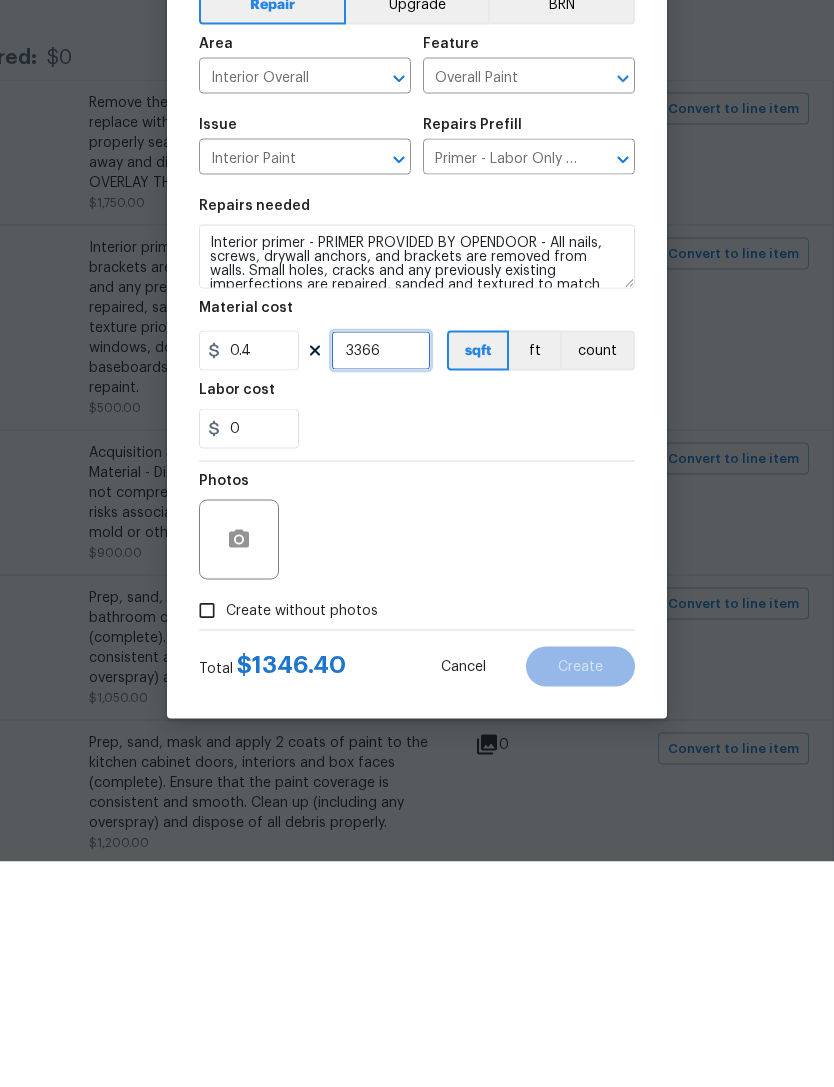 type on "3366" 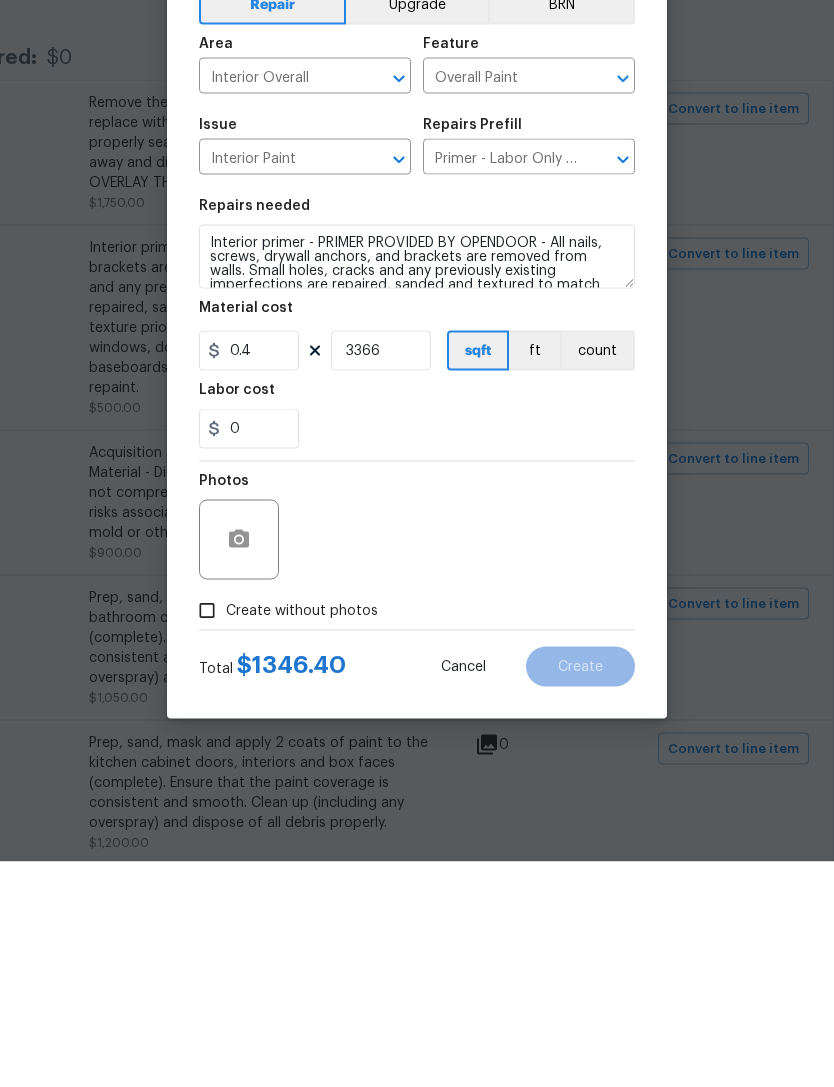 click on "Create without photos" at bounding box center (207, 836) 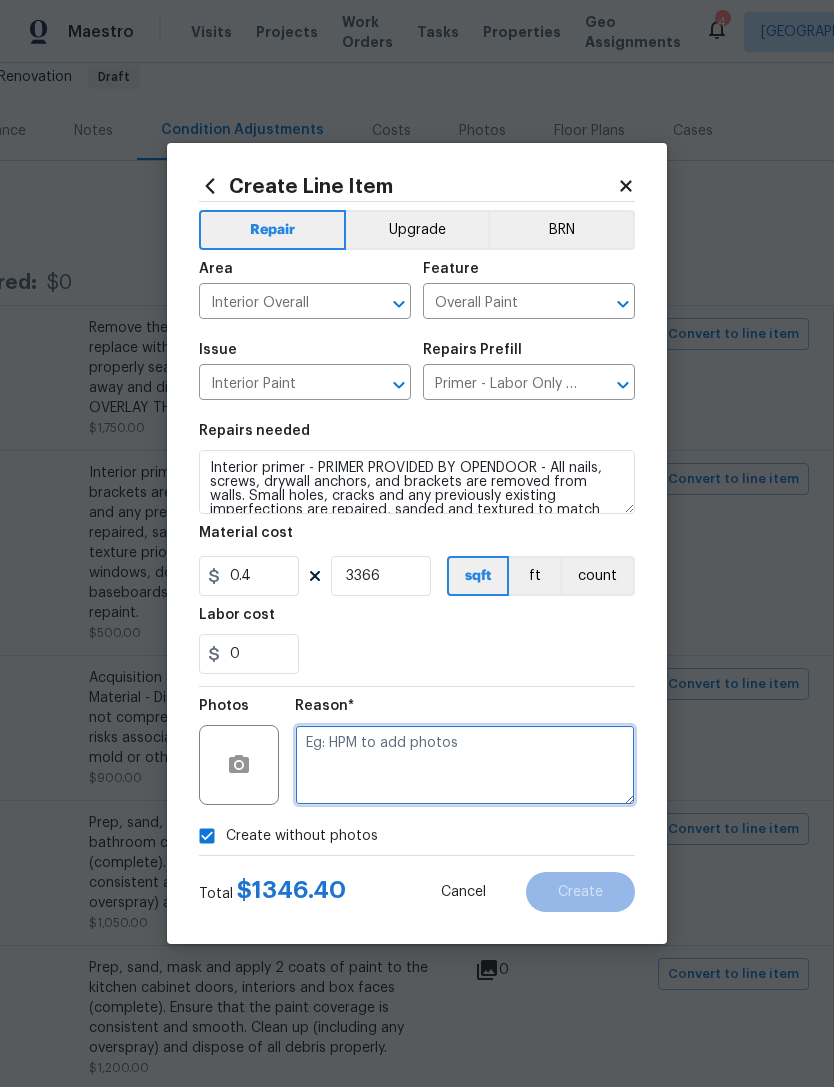 click at bounding box center (465, 765) 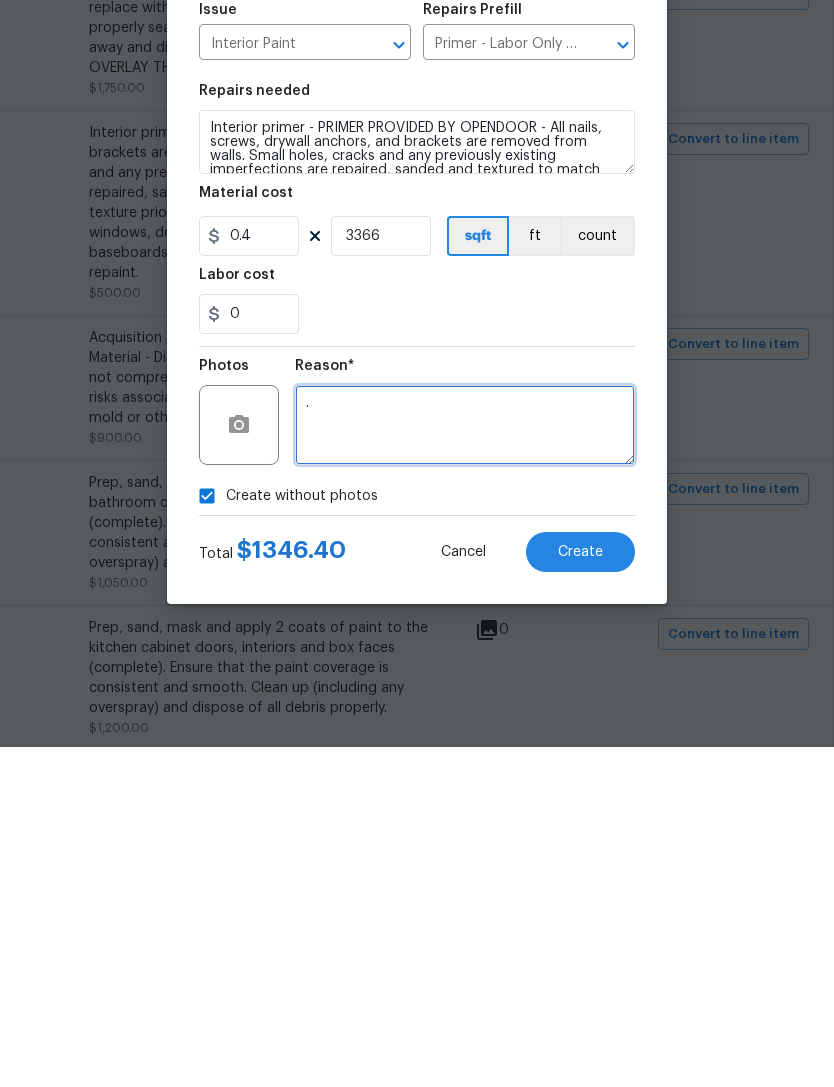 type on "." 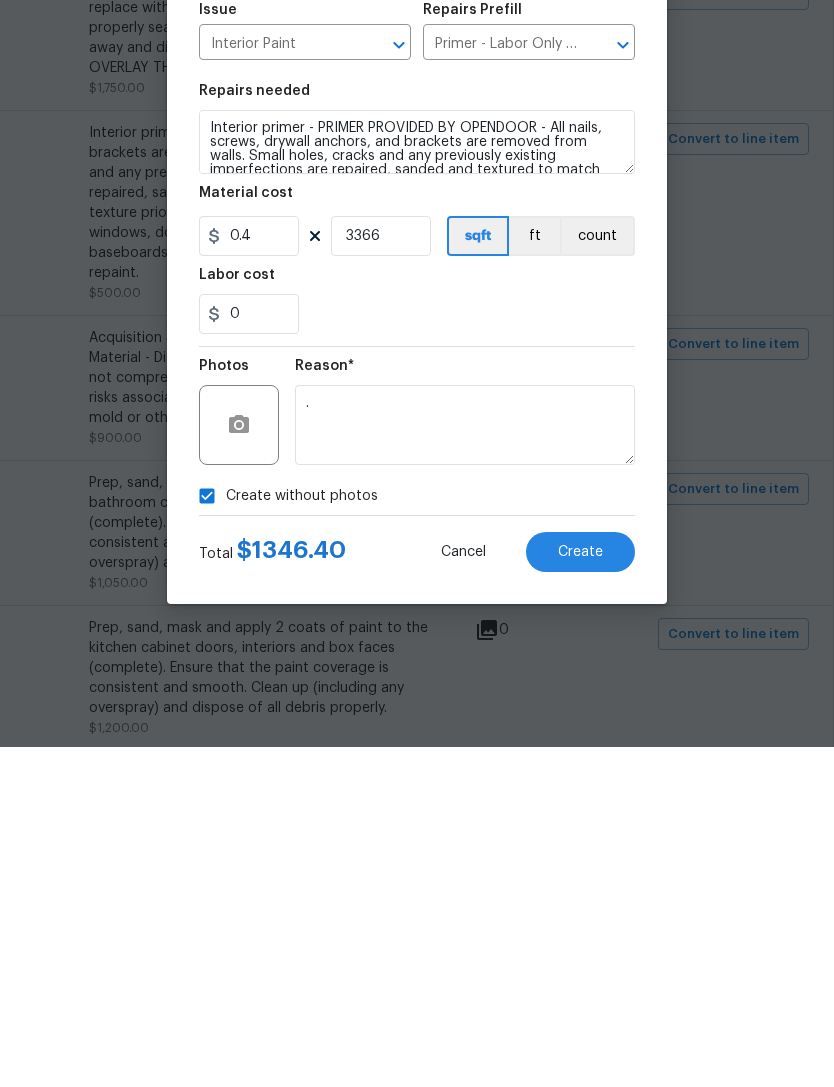 click on "Create" at bounding box center (580, 892) 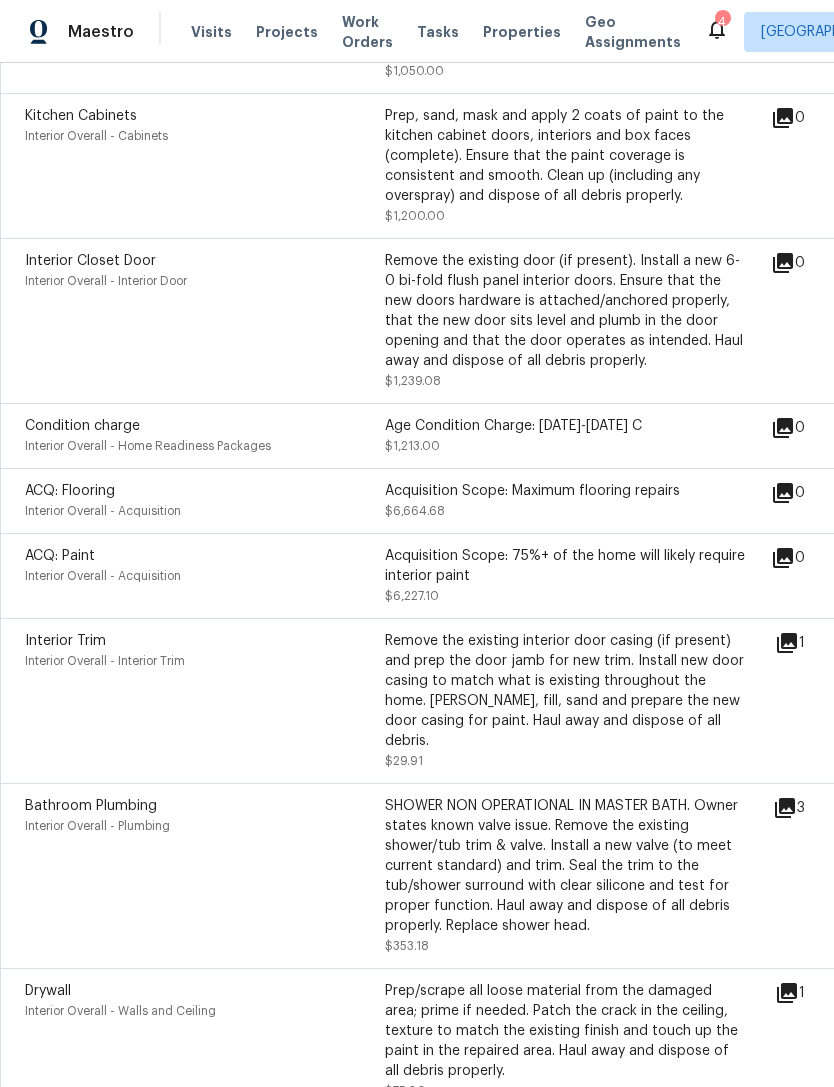 scroll, scrollTop: 1053, scrollLeft: 0, axis: vertical 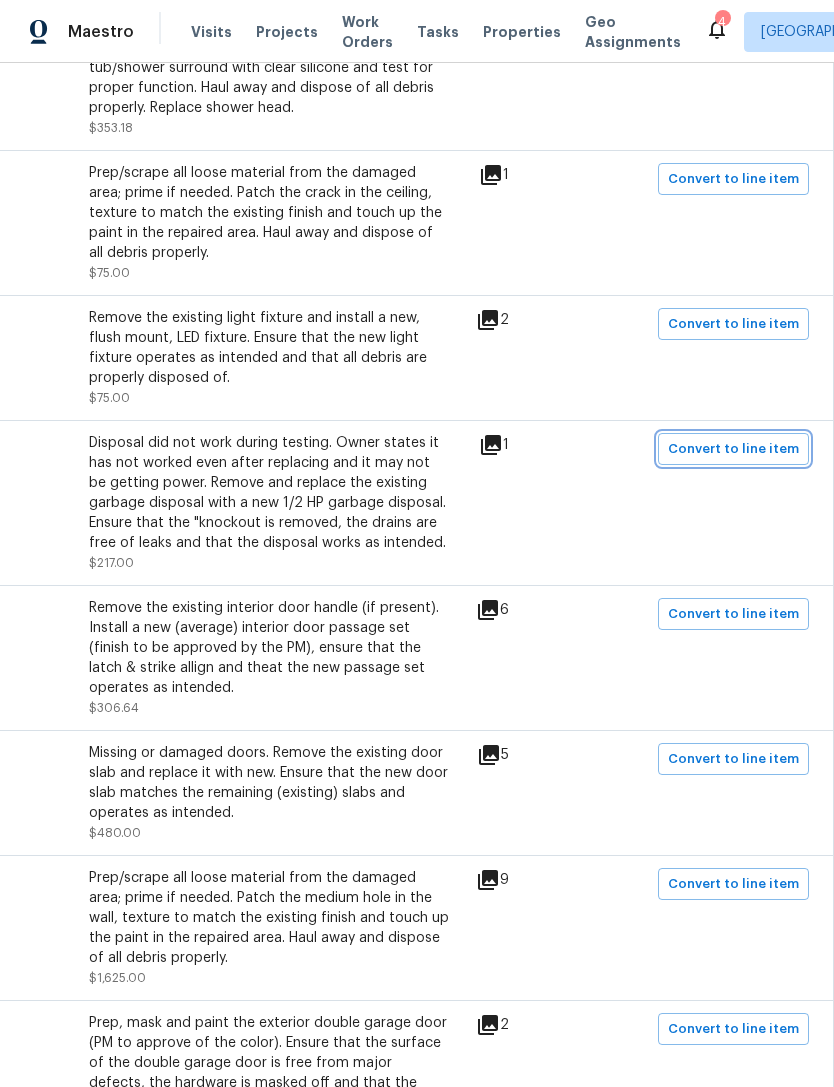 click on "Convert to line item" at bounding box center [733, 449] 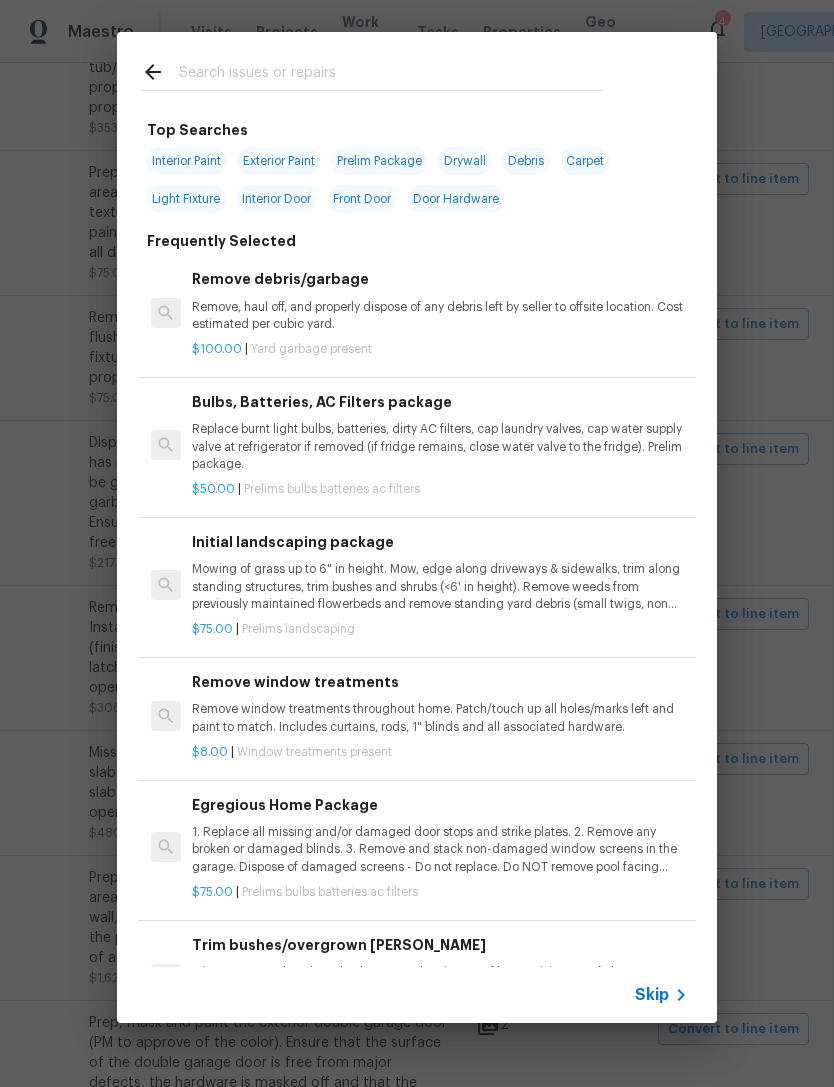 click on "Skip" at bounding box center [652, 995] 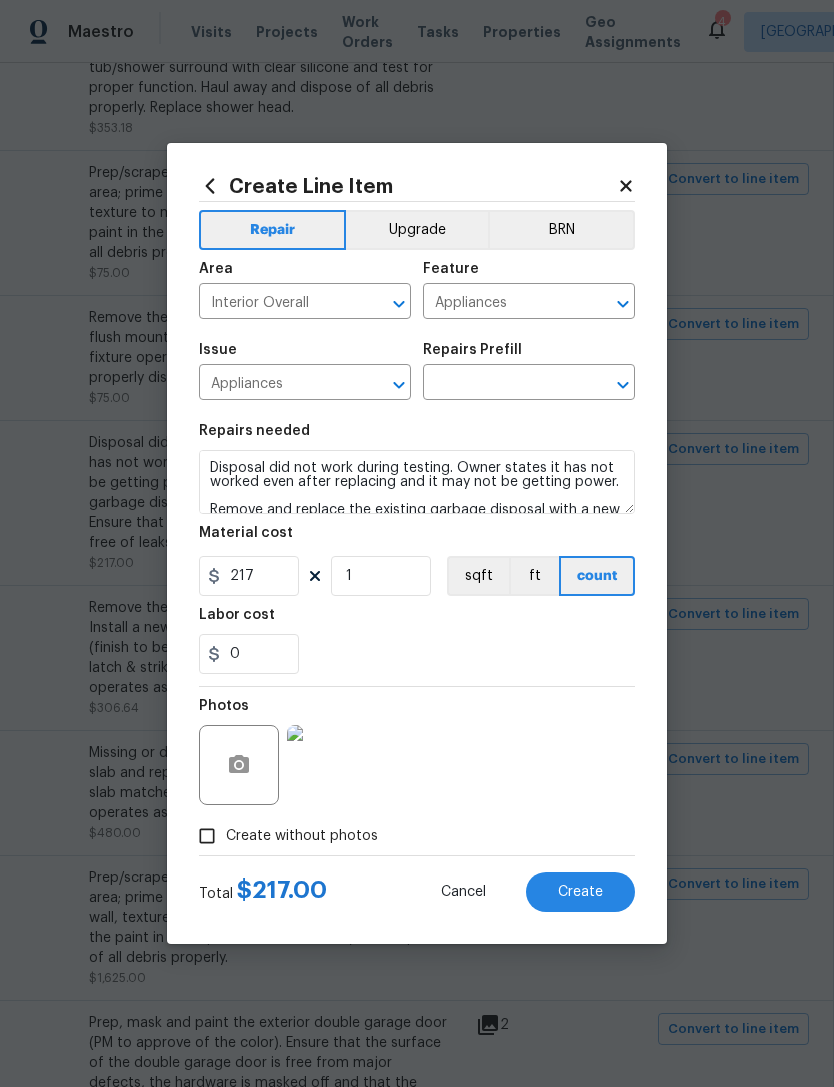 click at bounding box center (501, 384) 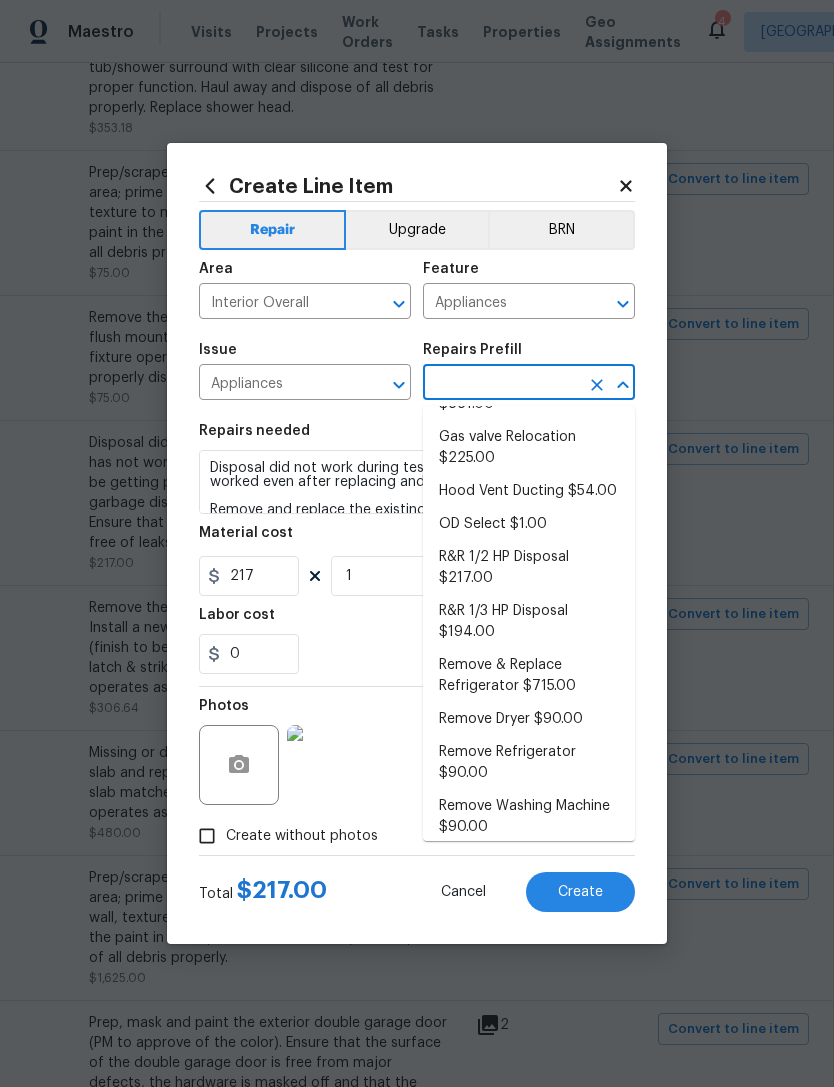 scroll, scrollTop: 261, scrollLeft: 0, axis: vertical 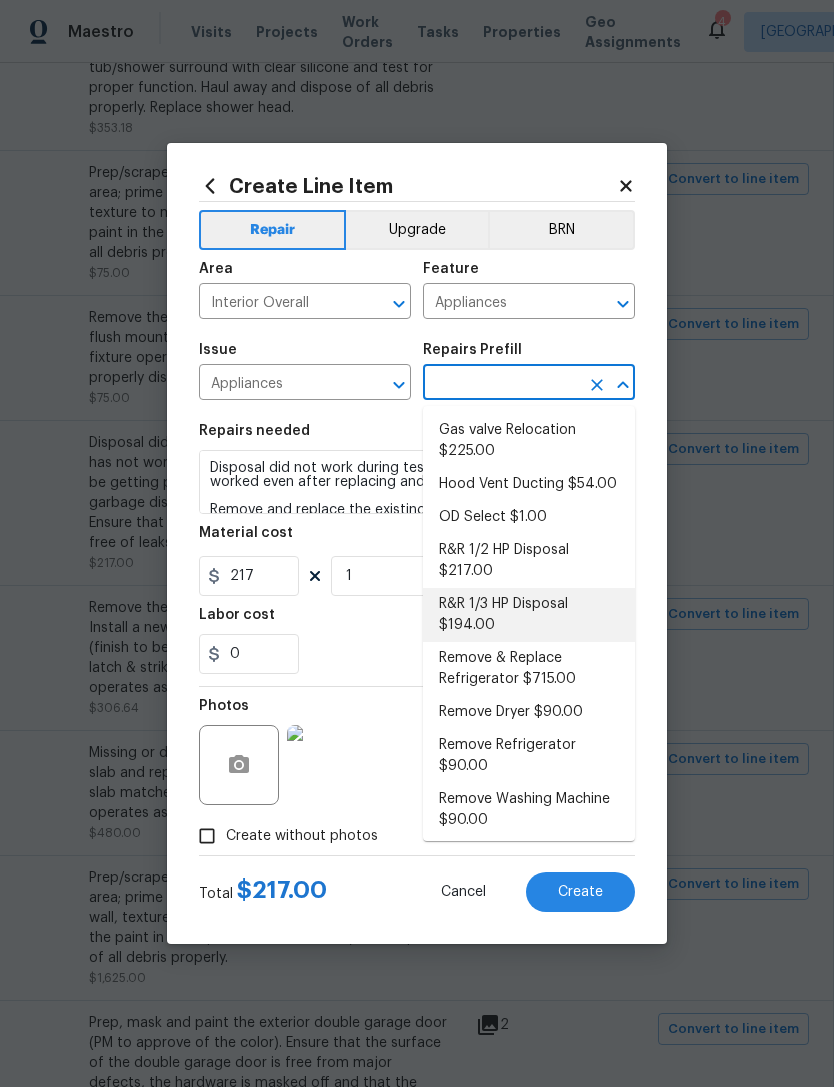 click on "R&R 1/3 HP Disposal $194.00" at bounding box center (529, 615) 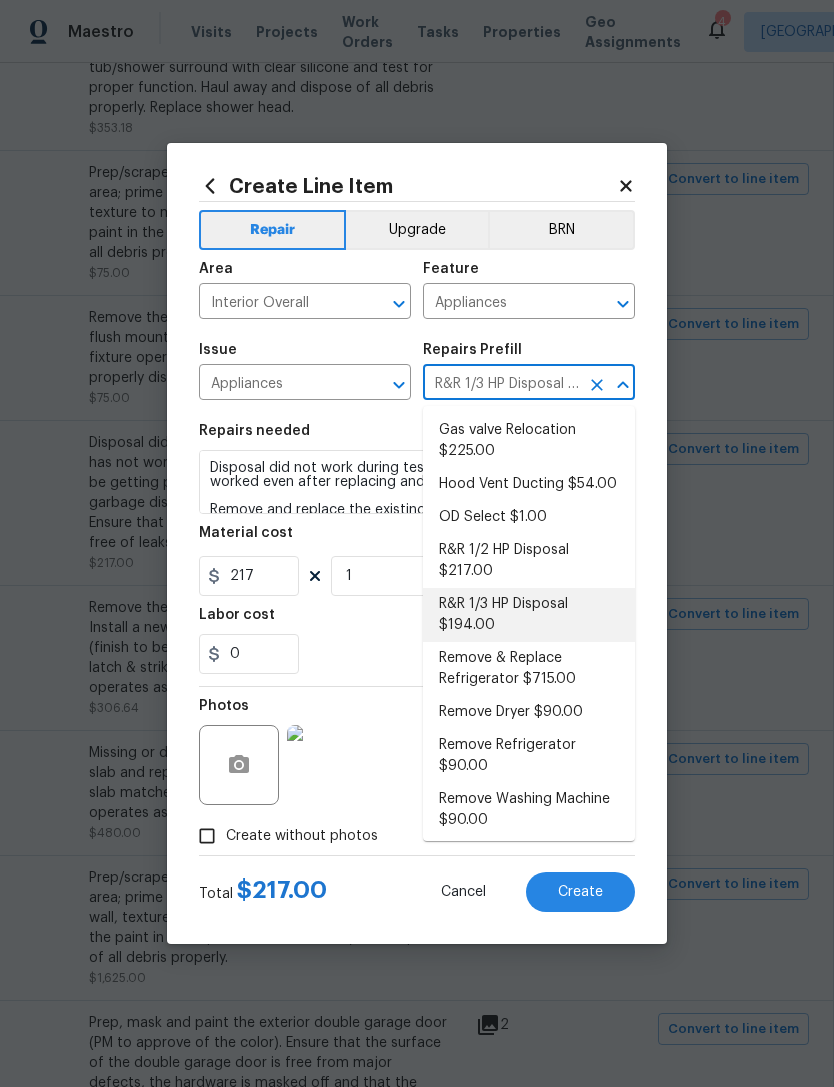 type 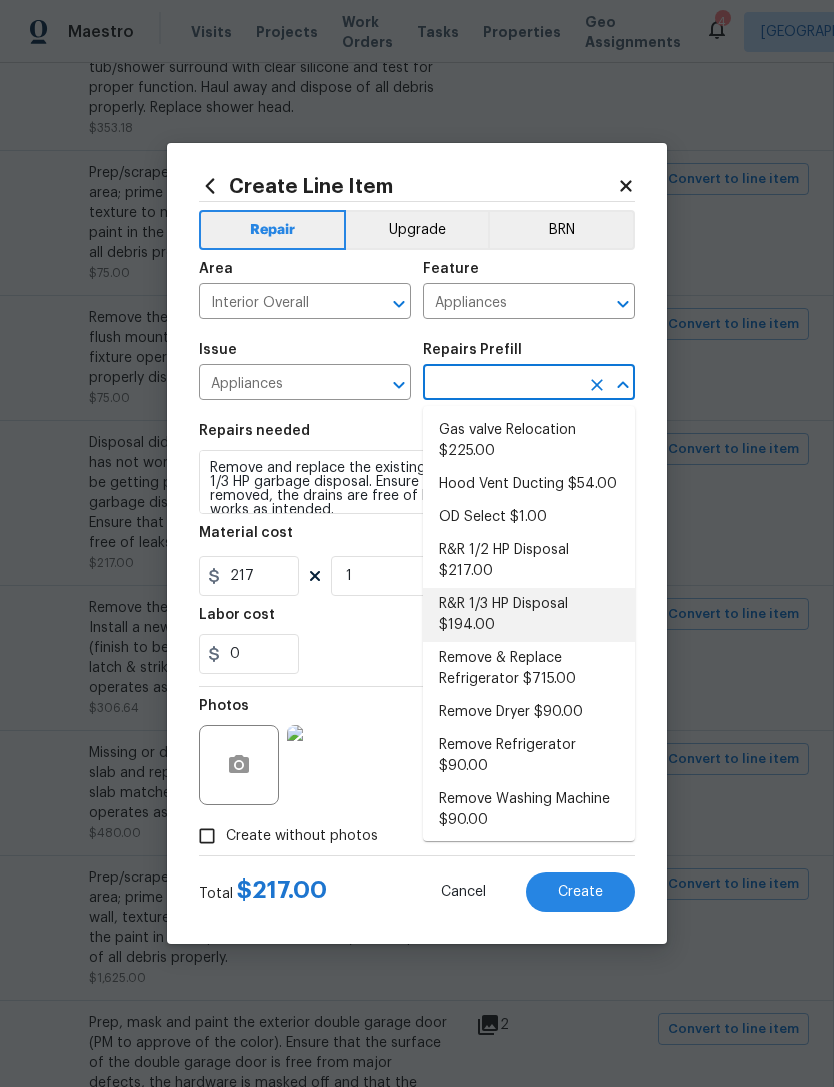 type on "R&R 1/3 HP Disposal $194.00" 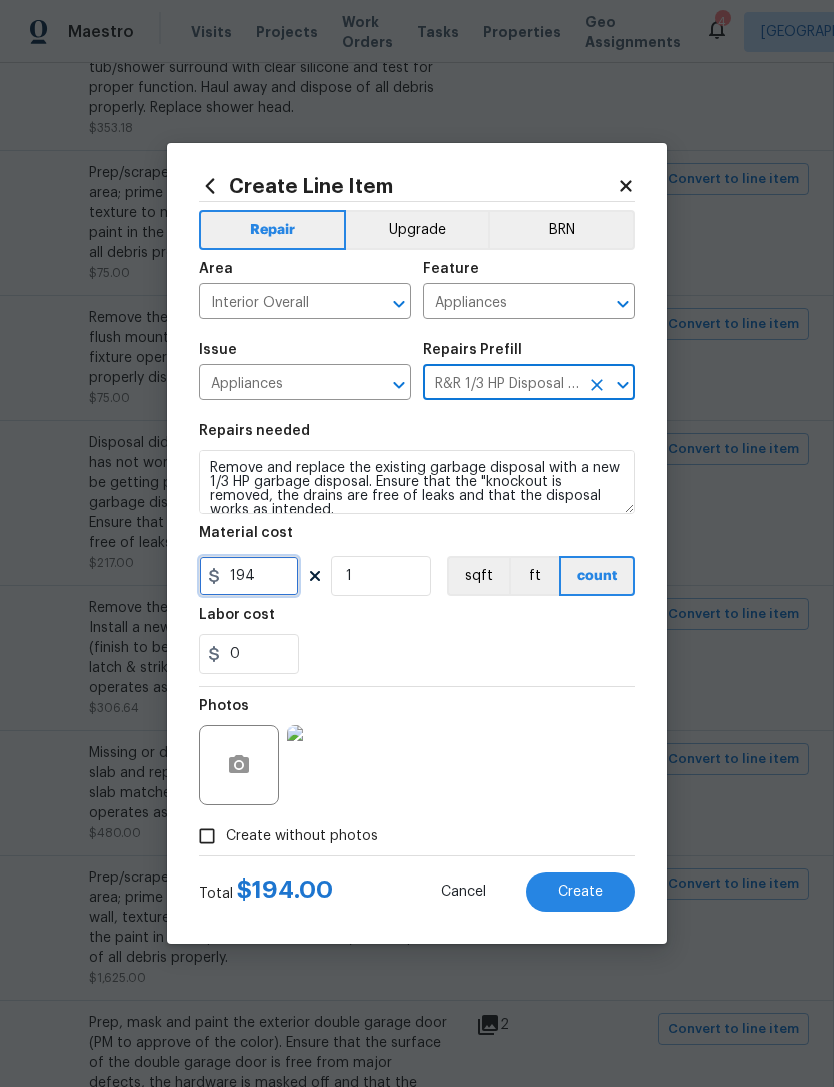 click on "194" at bounding box center [249, 576] 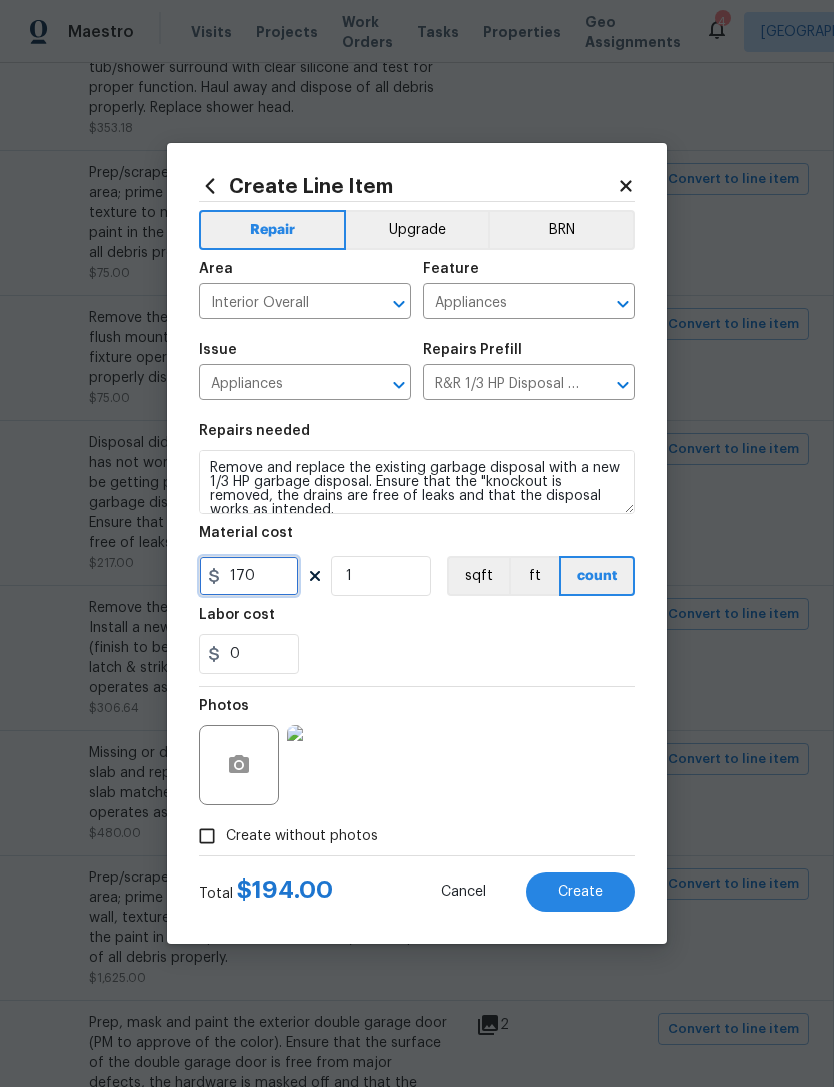 type on "170" 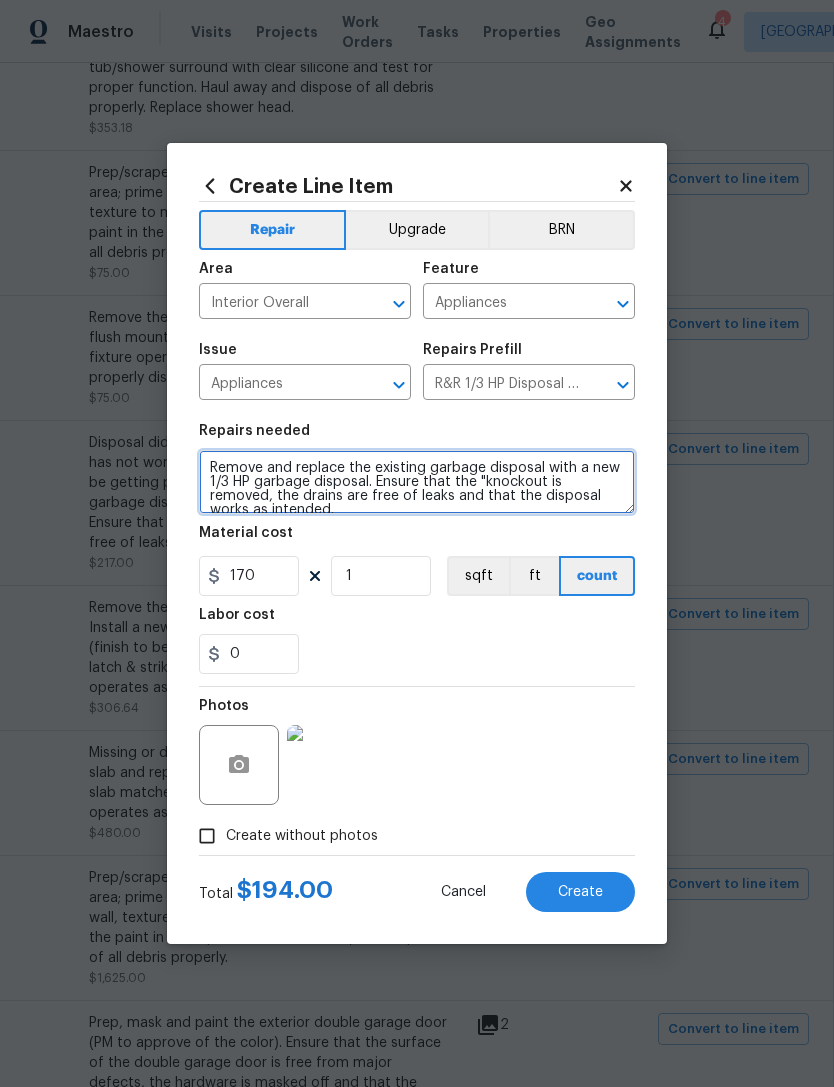 click on "Remove and replace the existing garbage disposal with a new 1/3 HP garbage disposal. Ensure that the "knockout is removed, the drains are free of leaks and that the disposal works as intended." at bounding box center (417, 482) 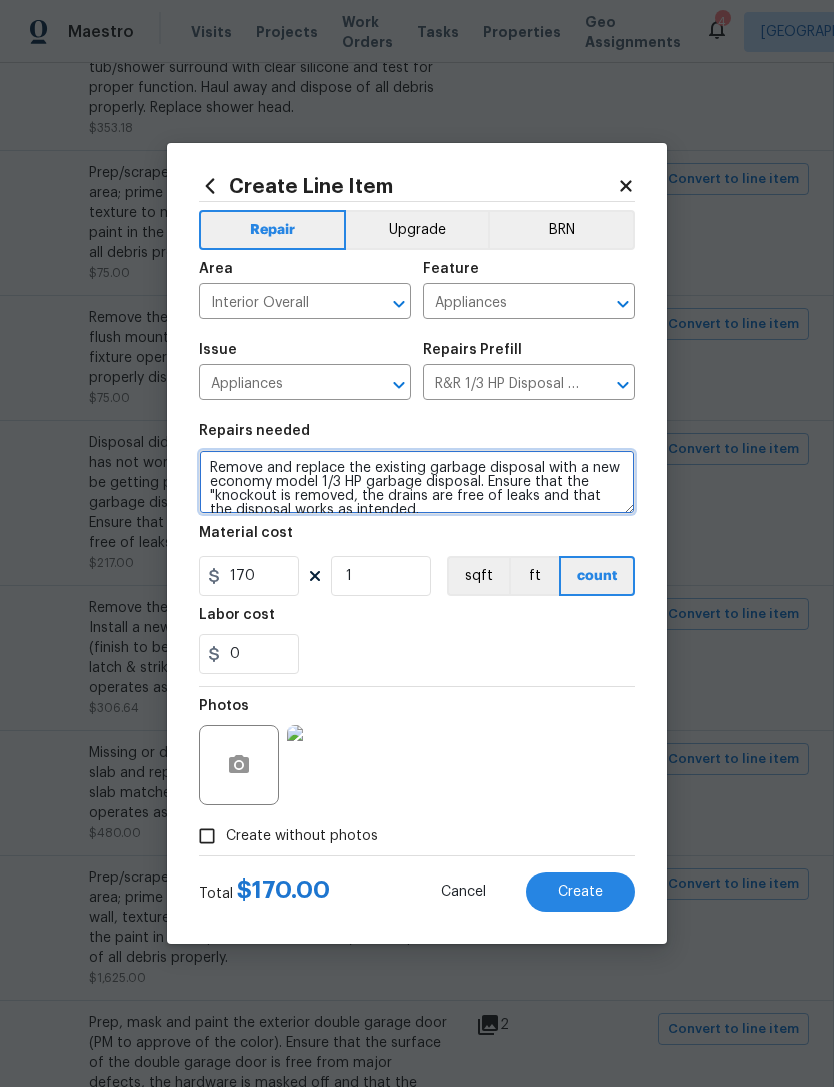 click on "Remove and replace the existing garbage disposal with a new economy model 1/3 HP garbage disposal. Ensure that the "knockout is removed, the drains are free of leaks and that the disposal works as intended." at bounding box center (417, 482) 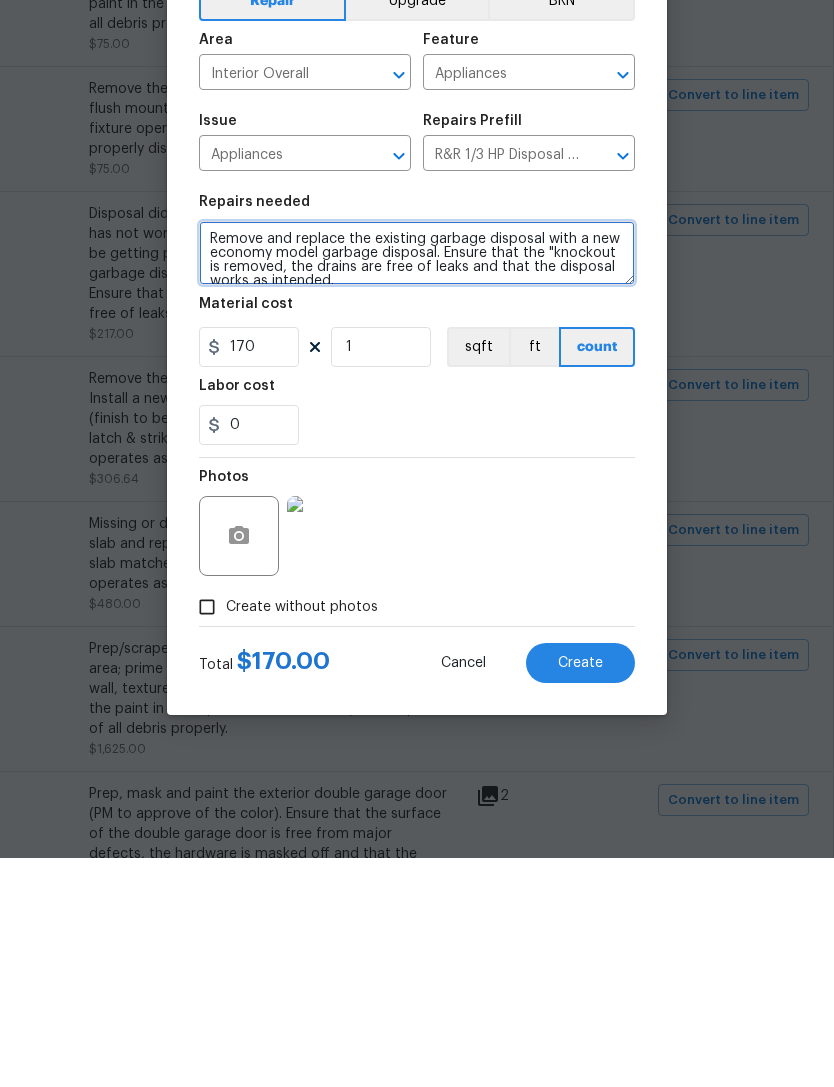 type on "Remove and replace the existing garbage disposal with a new economy model garbage disposal. Ensure that the "knockout is removed, the drains are free of leaks and that the disposal works as intended." 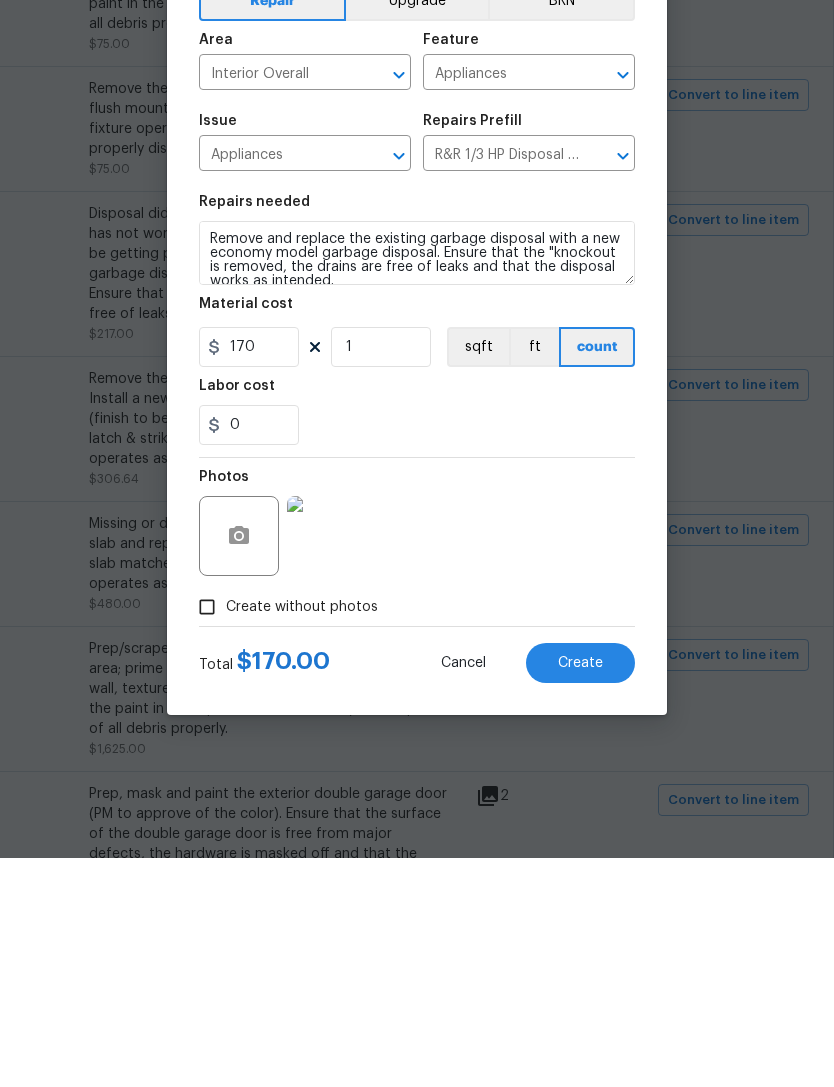 click on "Create without photos" at bounding box center (207, 836) 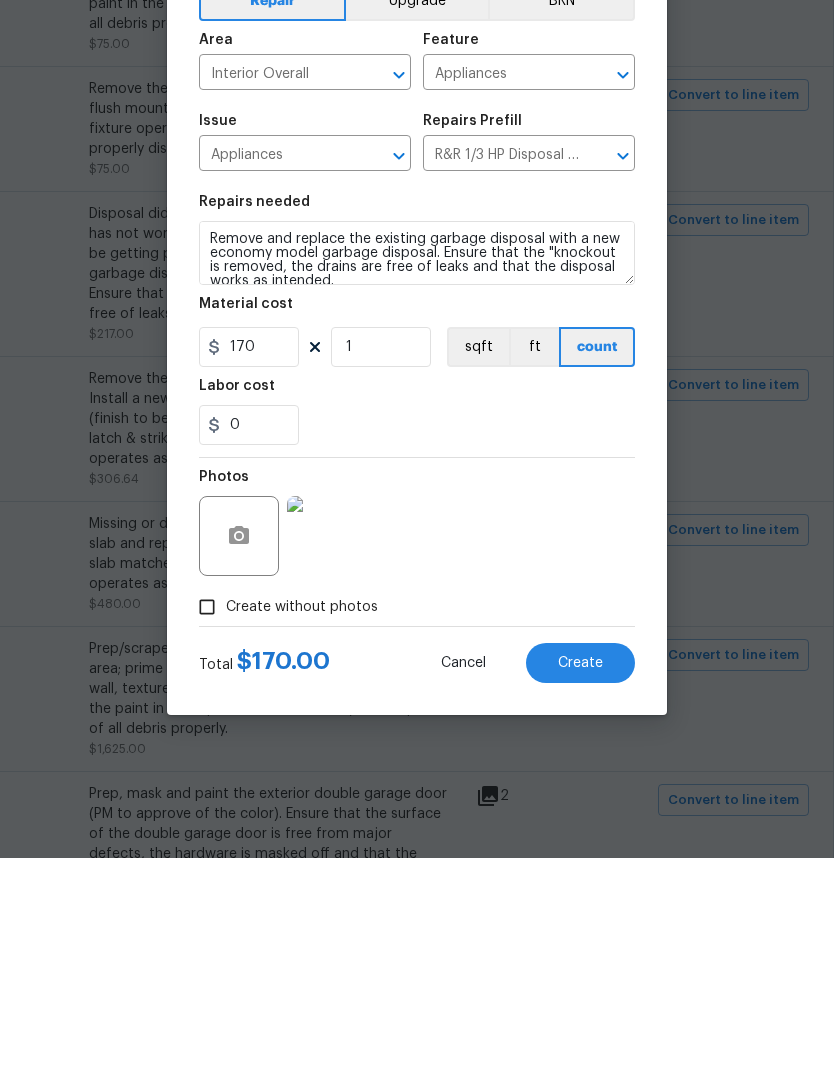 scroll, scrollTop: 64, scrollLeft: 0, axis: vertical 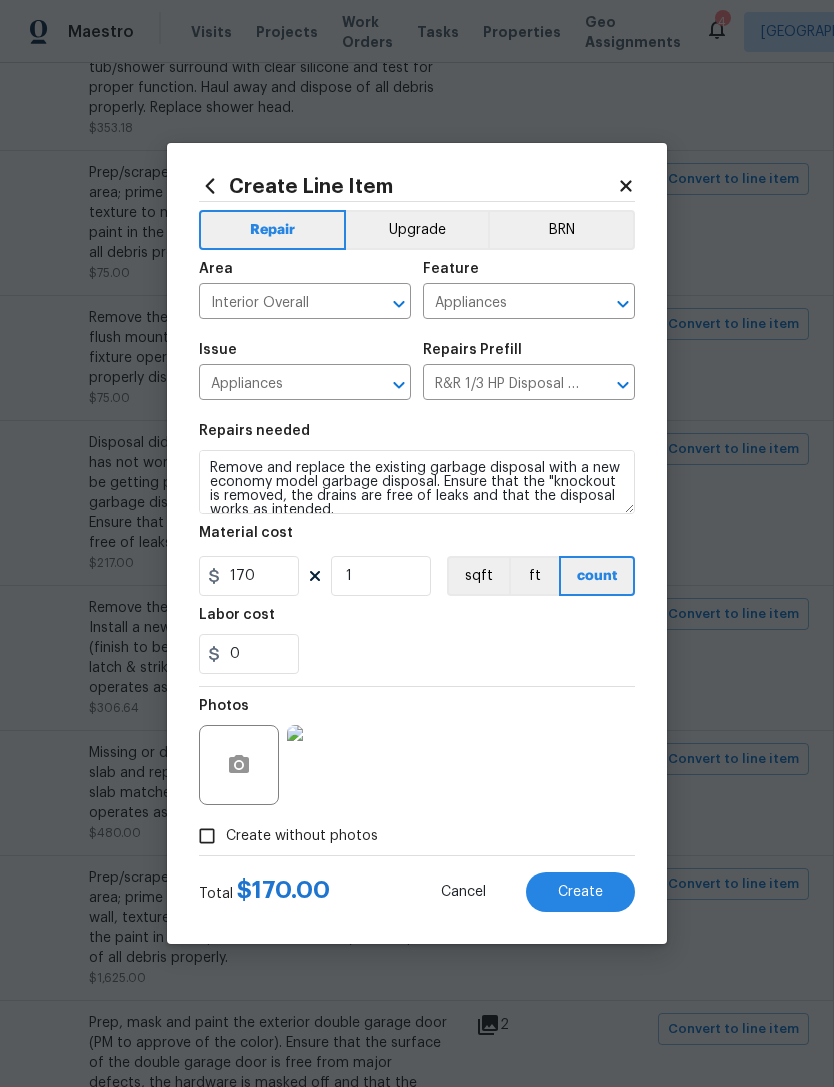 click on "Create without photos" at bounding box center (207, 836) 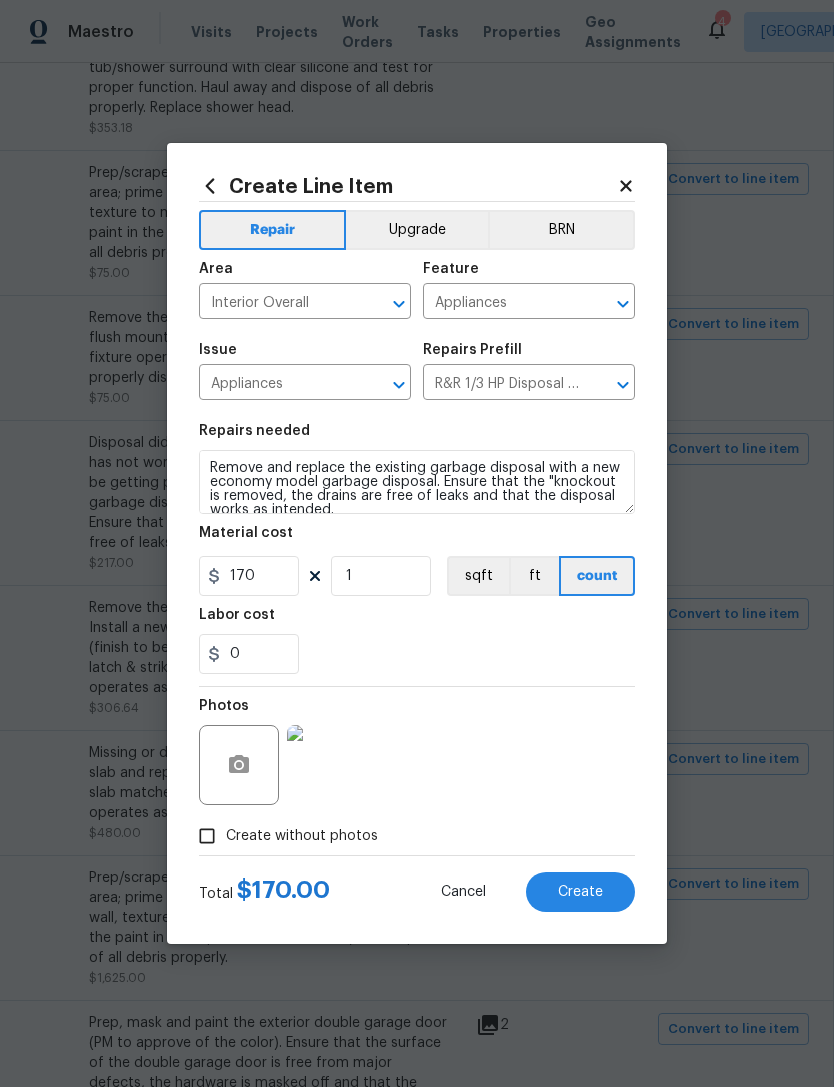 click on "Create without photos" at bounding box center [207, 836] 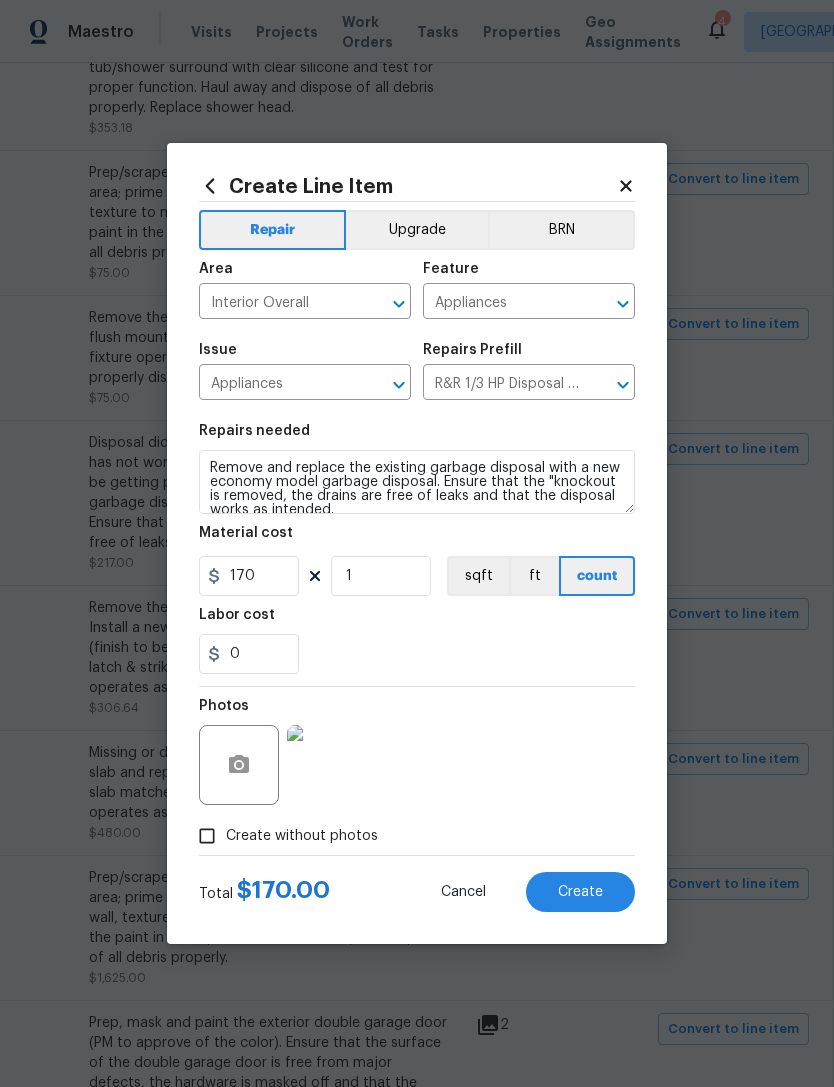 click on "Create" at bounding box center (580, 892) 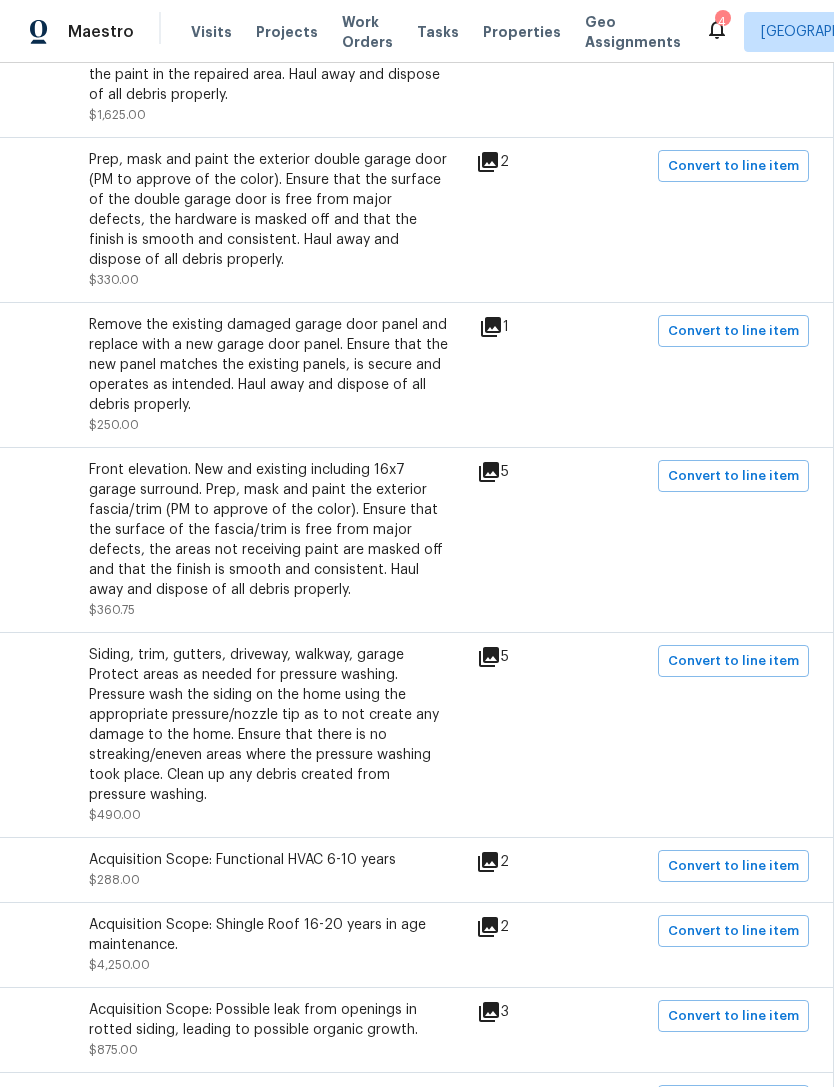 scroll, scrollTop: 2738, scrollLeft: 296, axis: both 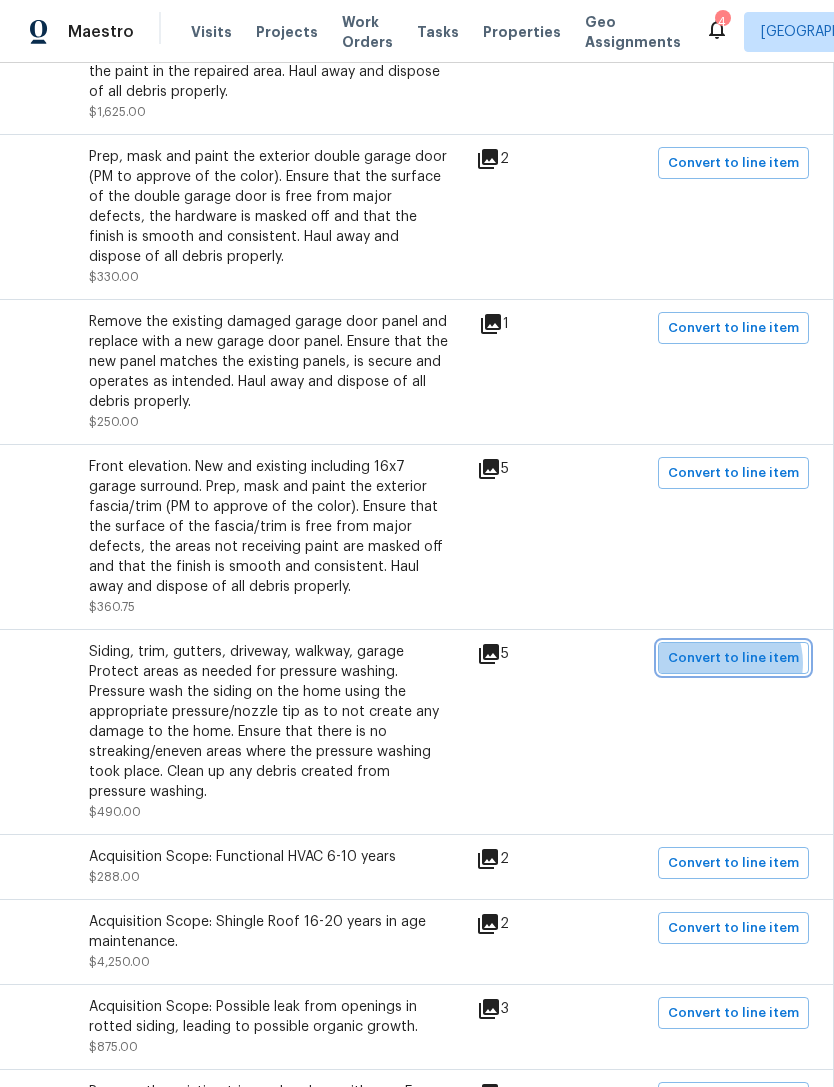 click on "Convert to line item" at bounding box center [733, 658] 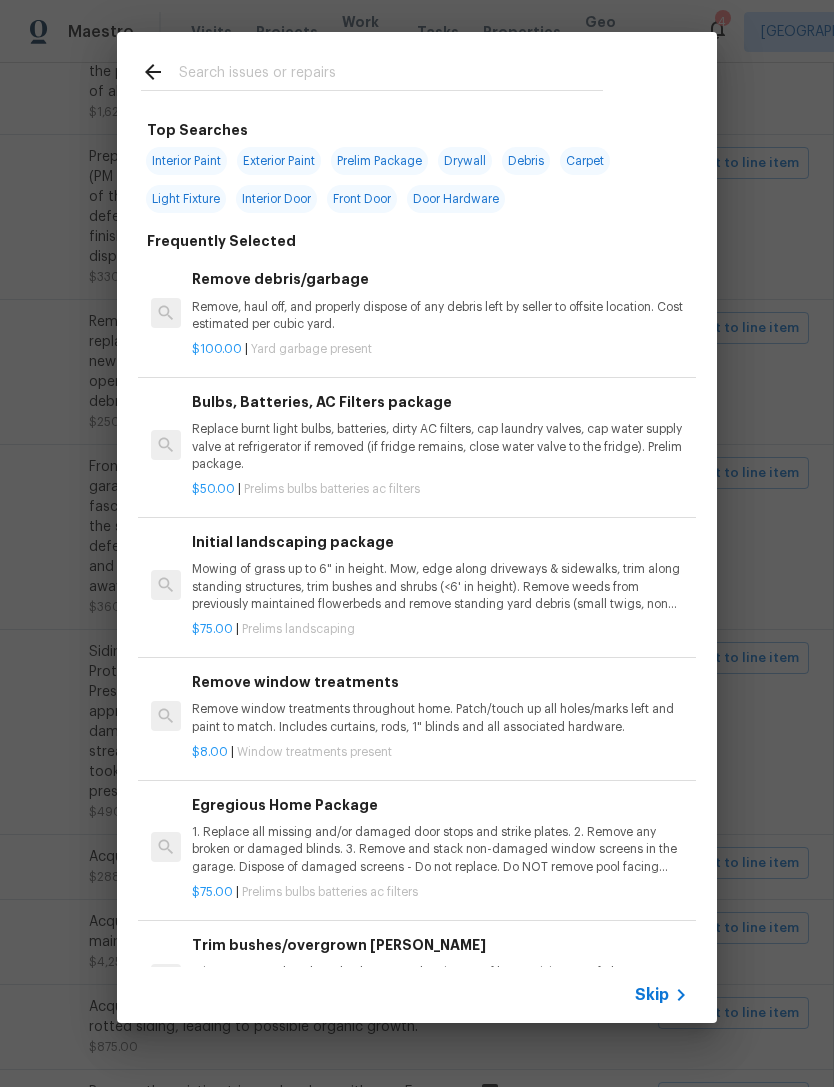 click 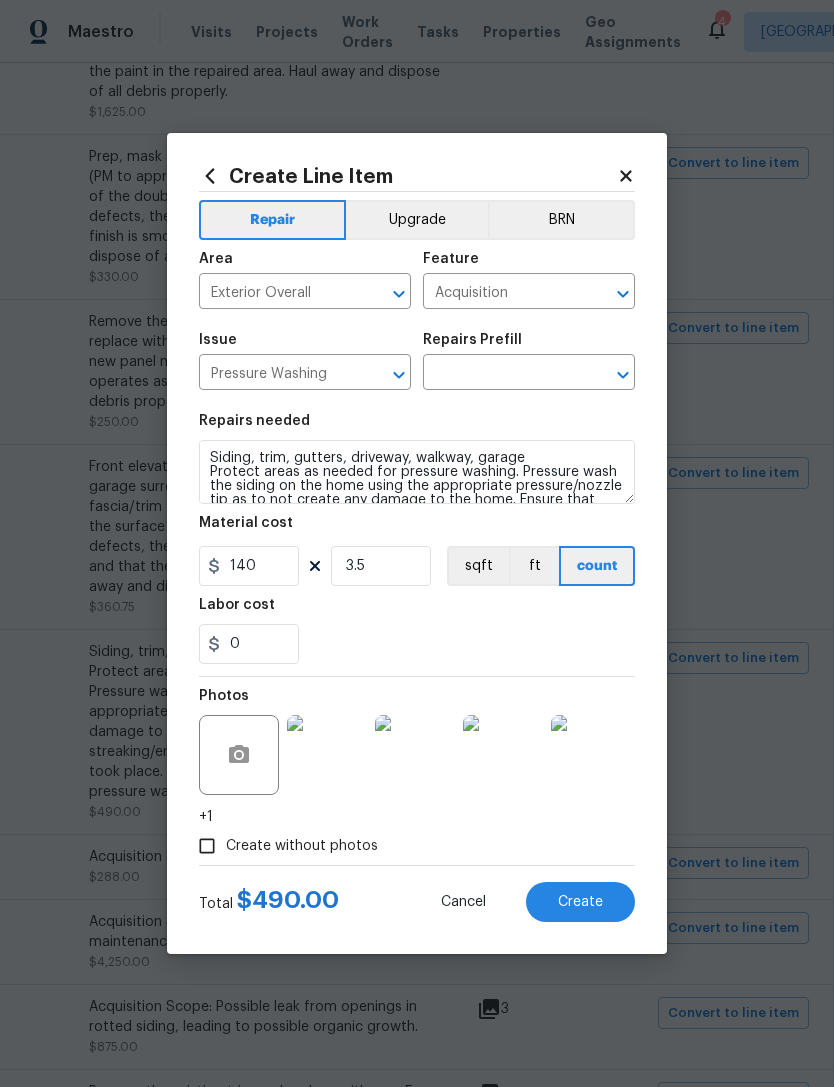 click at bounding box center [501, 374] 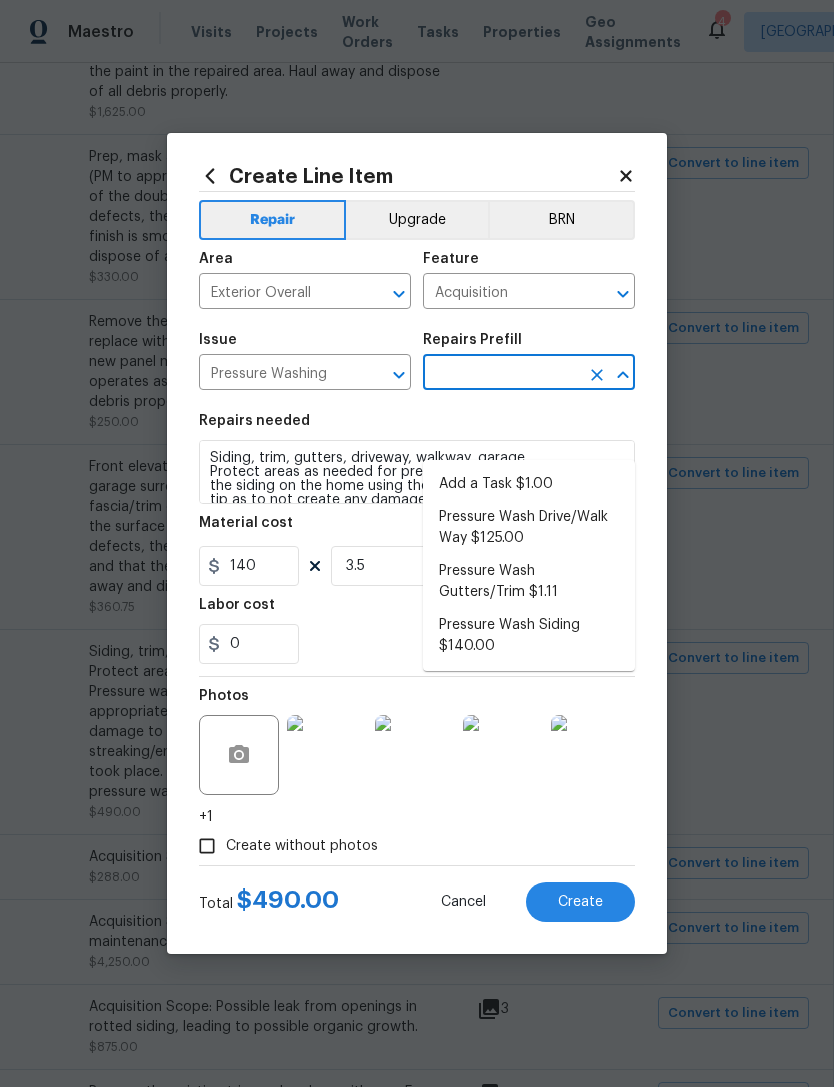 click on "Pressure Wash Siding $140.00" at bounding box center (529, 636) 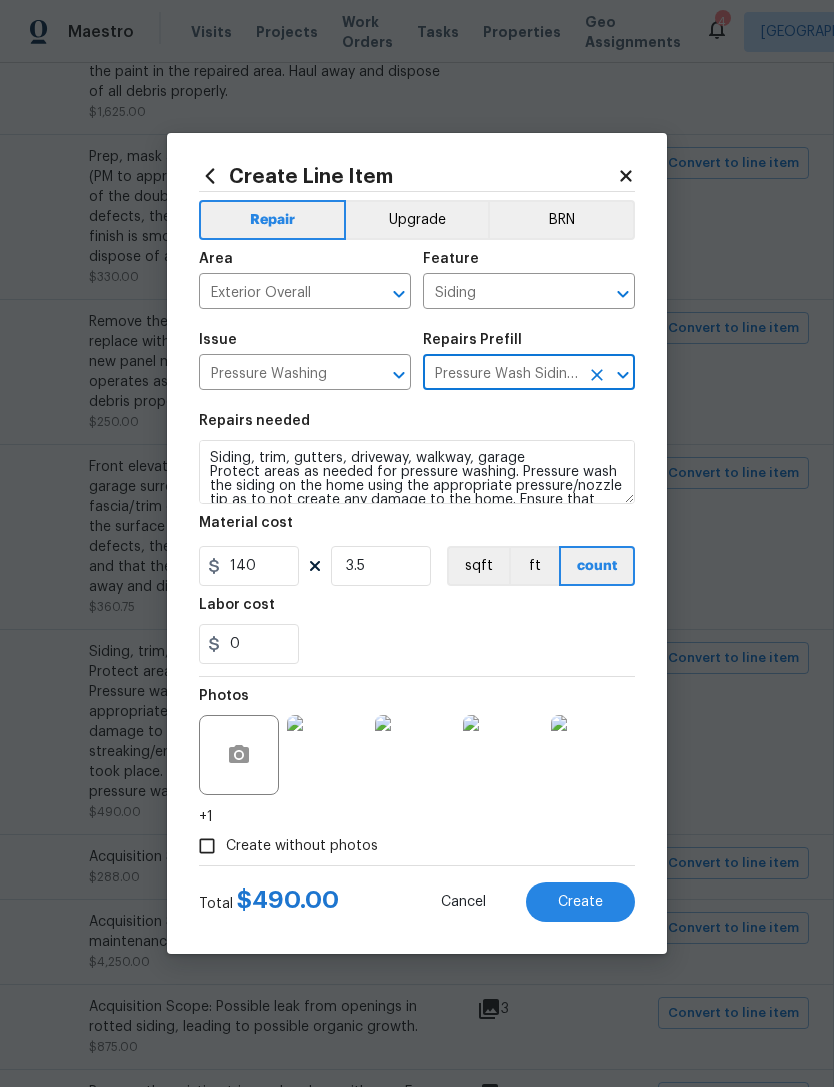 type on "Siding" 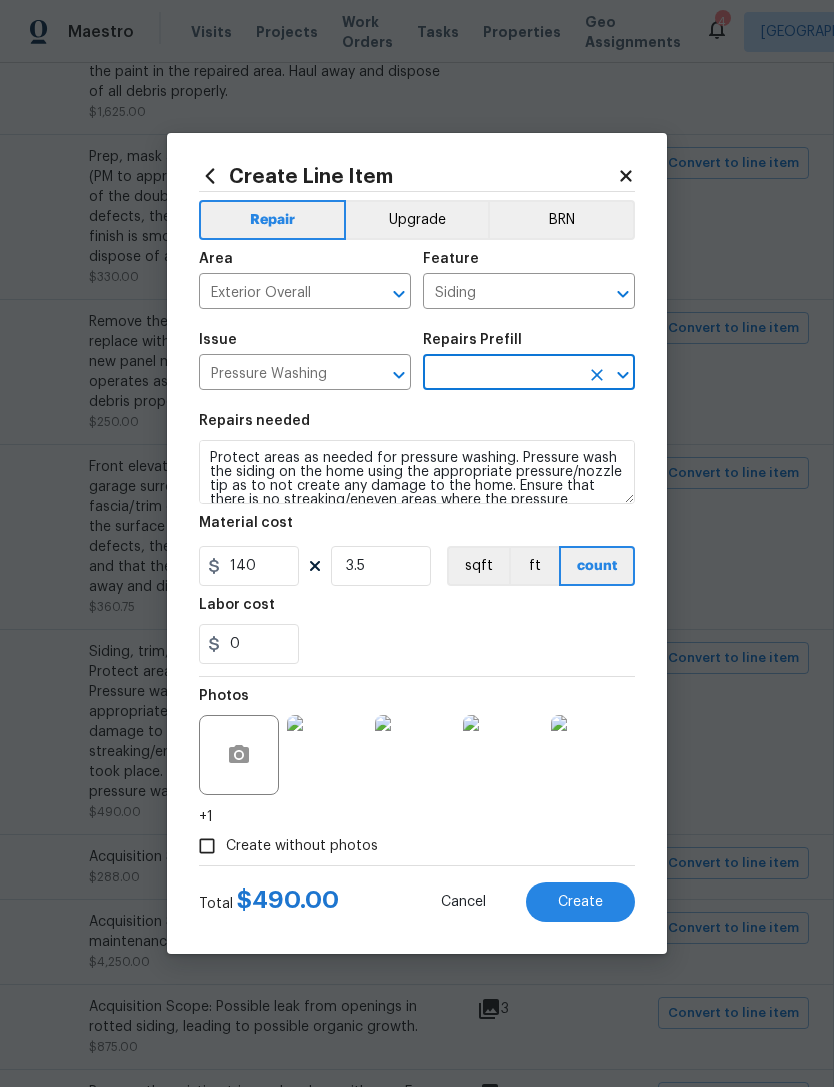 type on "Pressure Wash Siding $140.00" 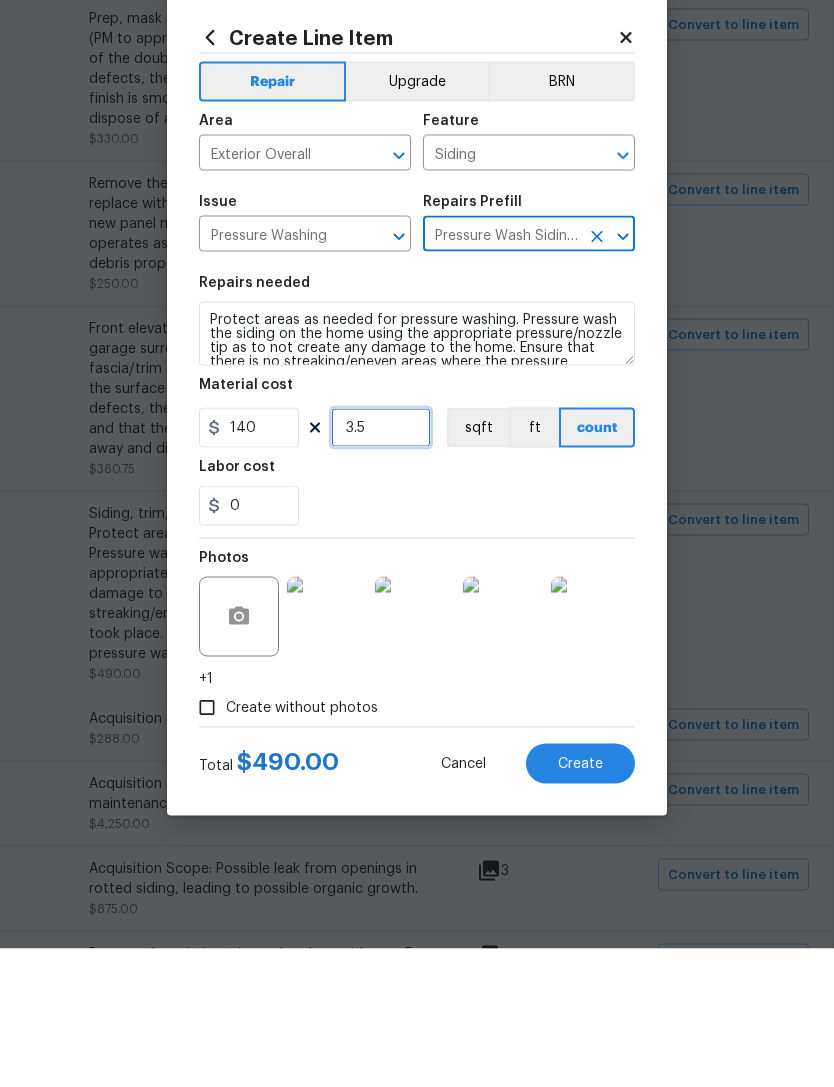 click on "3.5" at bounding box center [381, 566] 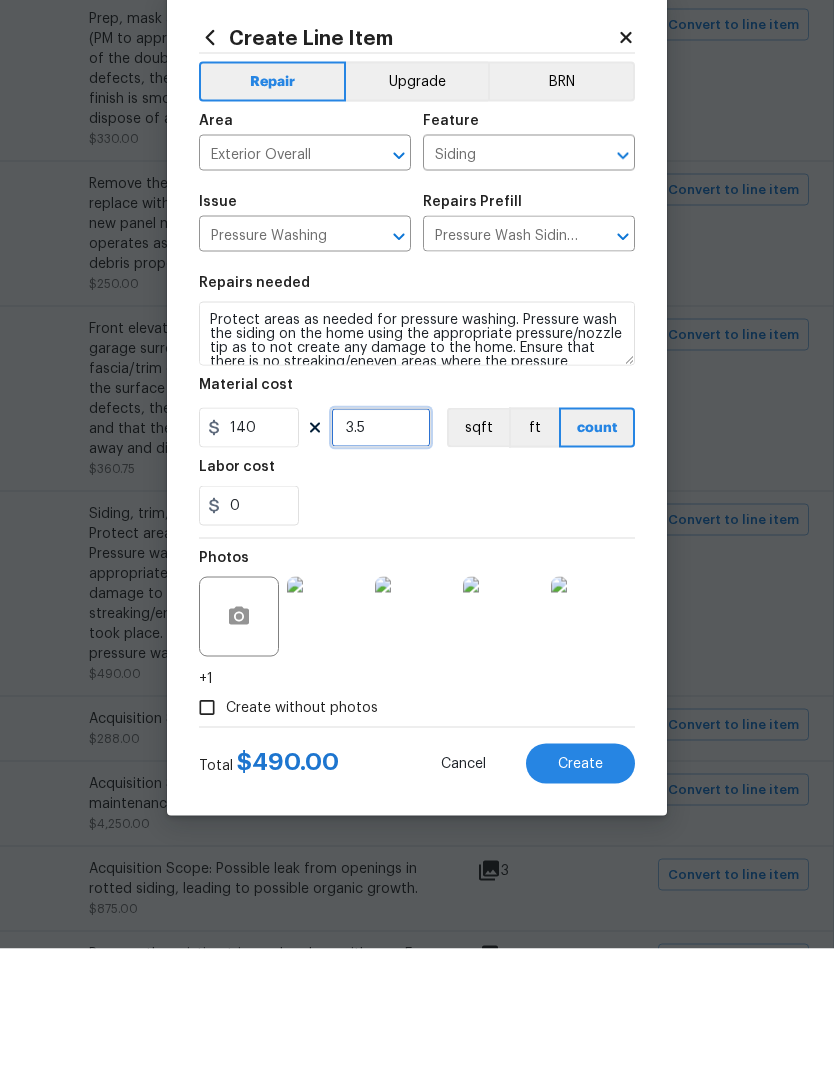 click on "3.5" at bounding box center [381, 566] 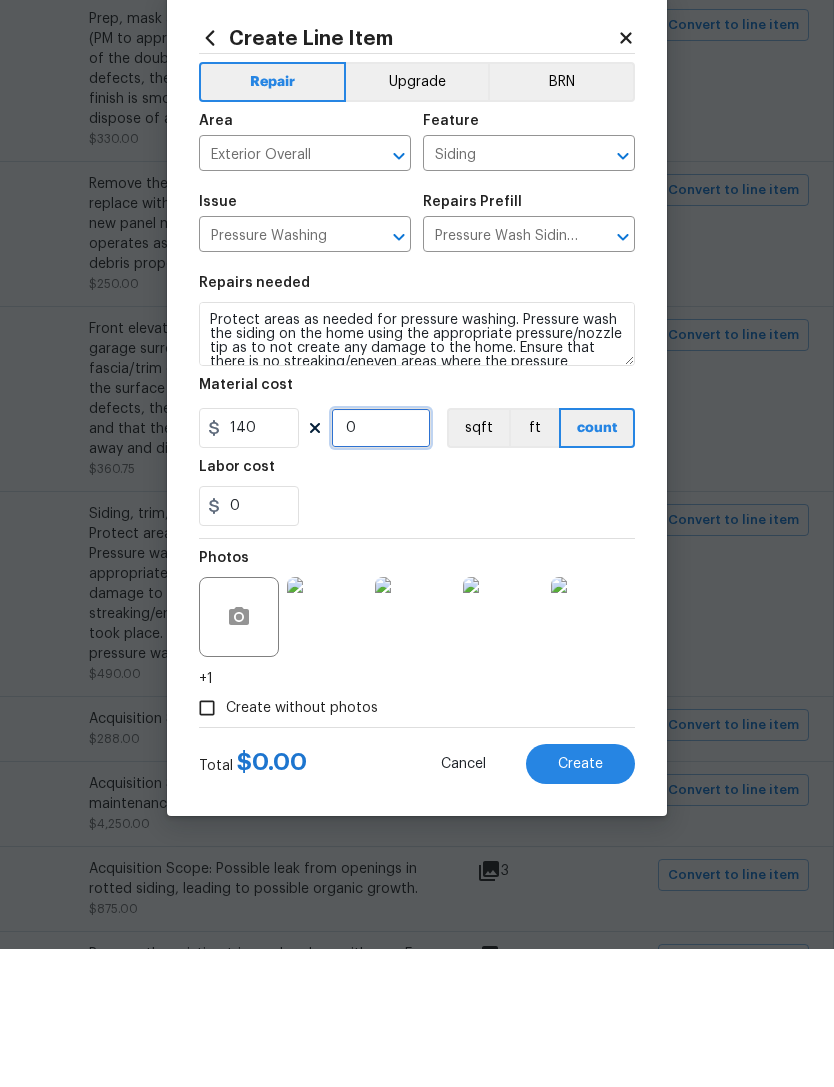 type on "3" 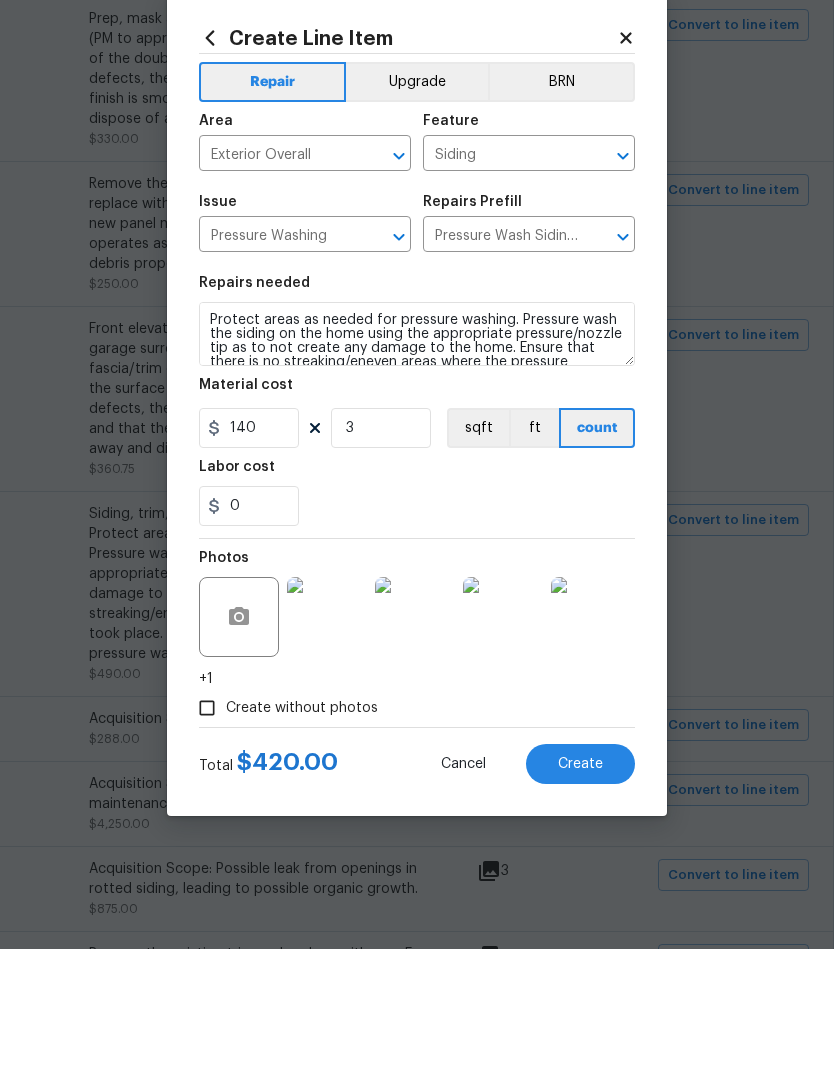 click on "0" at bounding box center (417, 644) 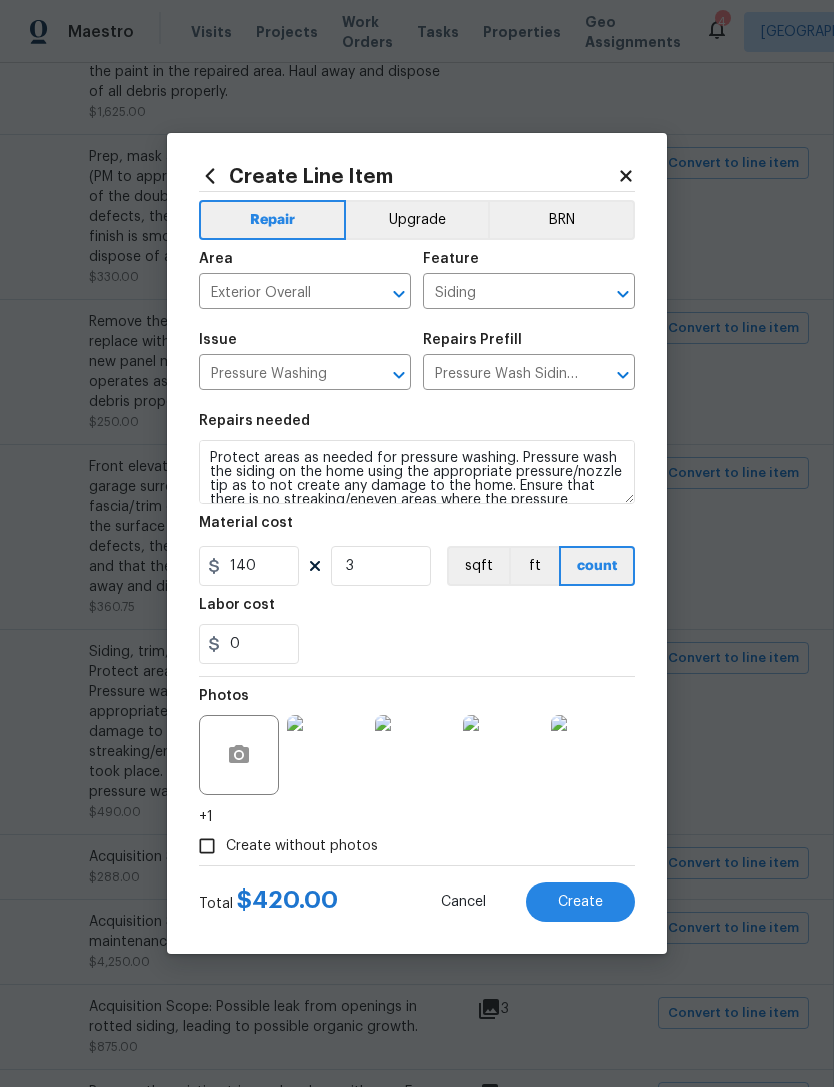 scroll, scrollTop: 0, scrollLeft: 0, axis: both 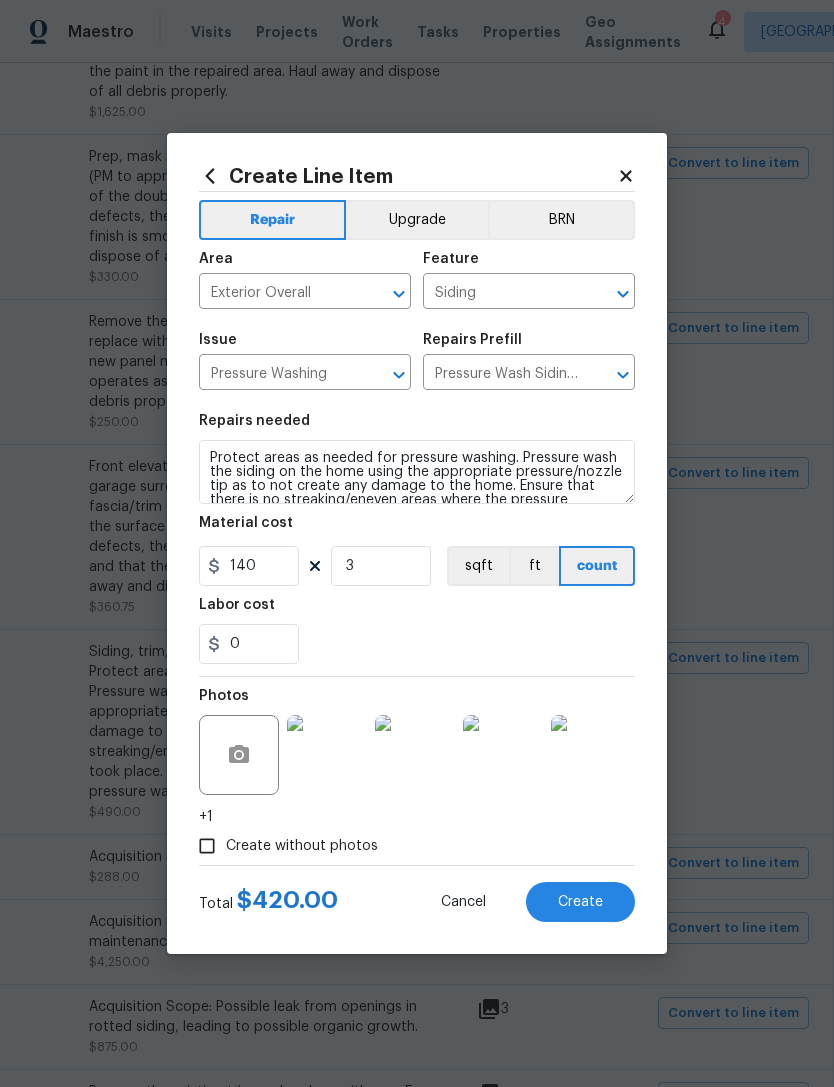 click on "Create Line Item Repair Upgrade BRN Area Exterior Overall ​ Feature Siding ​ Issue Pressure Washing ​ Repairs Prefill Pressure Wash Siding $140.00 ​ Repairs needed Protect areas as needed for pressure washing. Pressure wash the siding on the home using the appropriate pressure/nozzle tip as to not create any damage to the home. Ensure that there is no streaking/eneven areas where the pressure washing took place. Clean up any debris created from pressure washing. Material cost 140 3 sqft ft count Labor cost 0 Photos  +1 Create without photos Total   $ 420.00 Cancel Create" at bounding box center (417, 543) 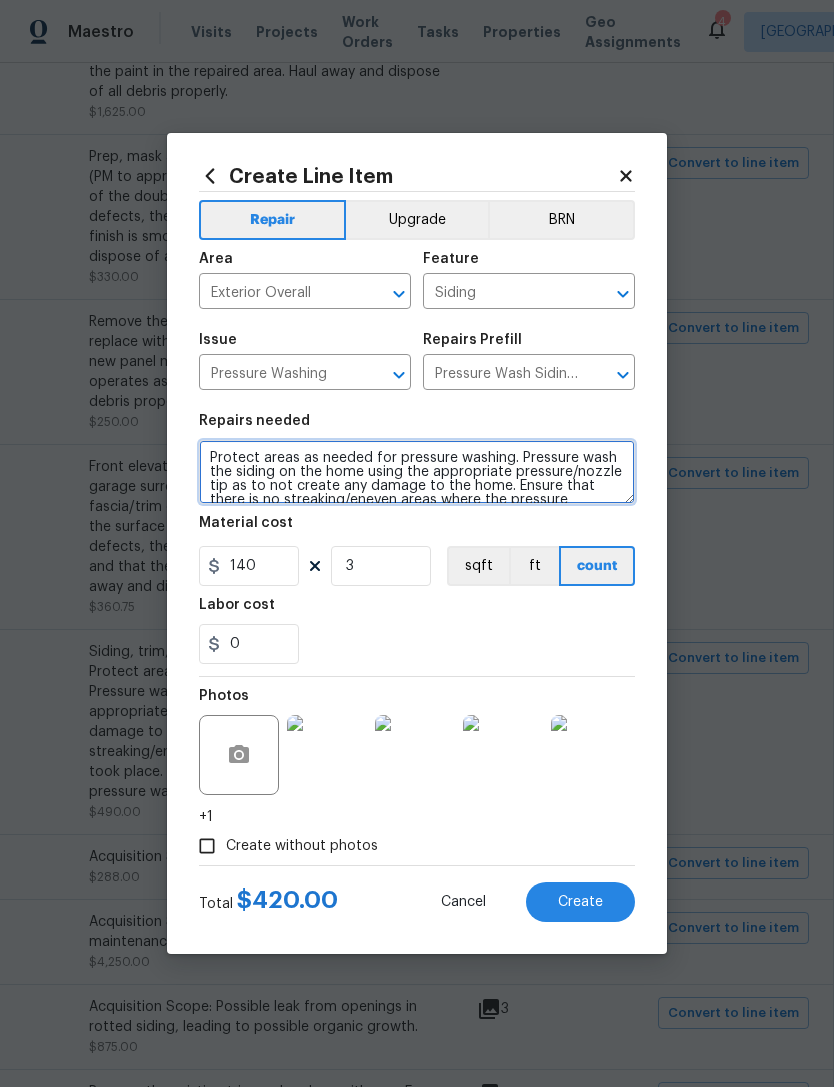 click on "Protect areas as needed for pressure washing. Pressure wash the siding on the home using the appropriate pressure/nozzle tip as to not create any damage to the home. Ensure that there is no streaking/eneven areas where the pressure washing took place. Clean up any debris created from pressure washing." at bounding box center [417, 472] 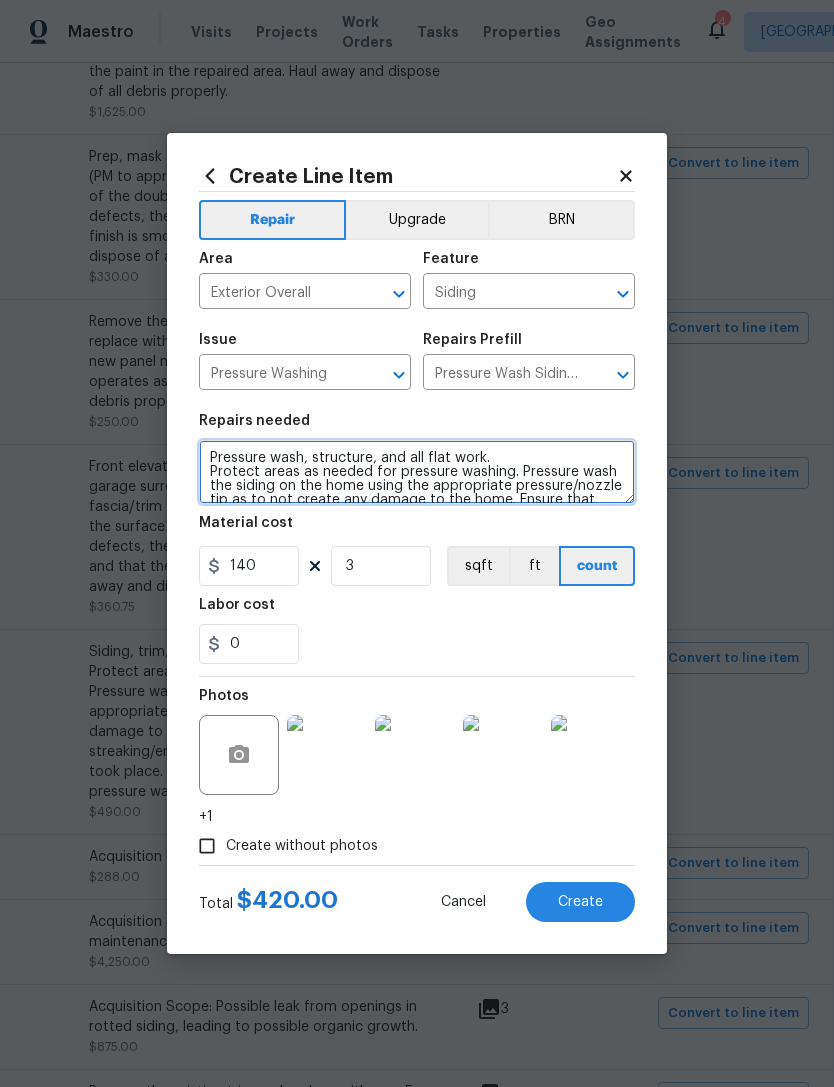 click on "Pressure wash, structure, and all flat work.
Protect areas as needed for pressure washing. Pressure wash the siding on the home using the appropriate pressure/nozzle tip as to not create any damage to the home. Ensure that there is no streaking/eneven areas where the pressure washing took place. Clean up any debris created from pressure washing." at bounding box center (417, 472) 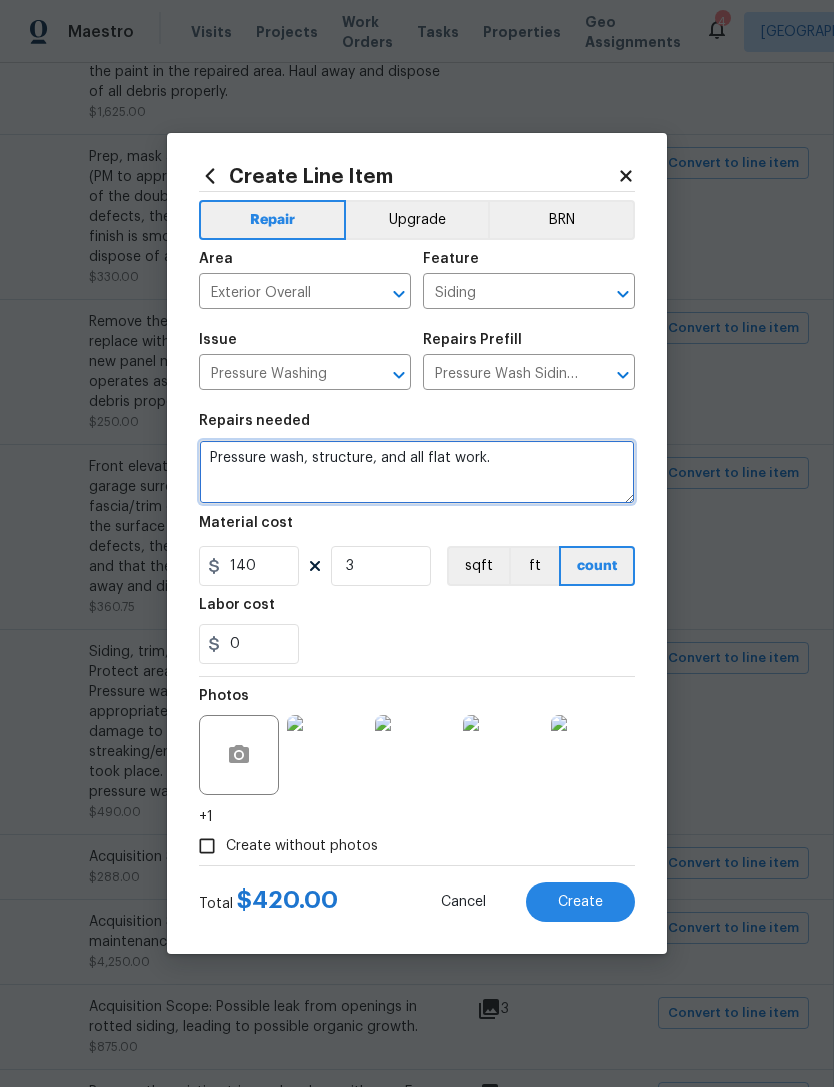scroll, scrollTop: 0, scrollLeft: 0, axis: both 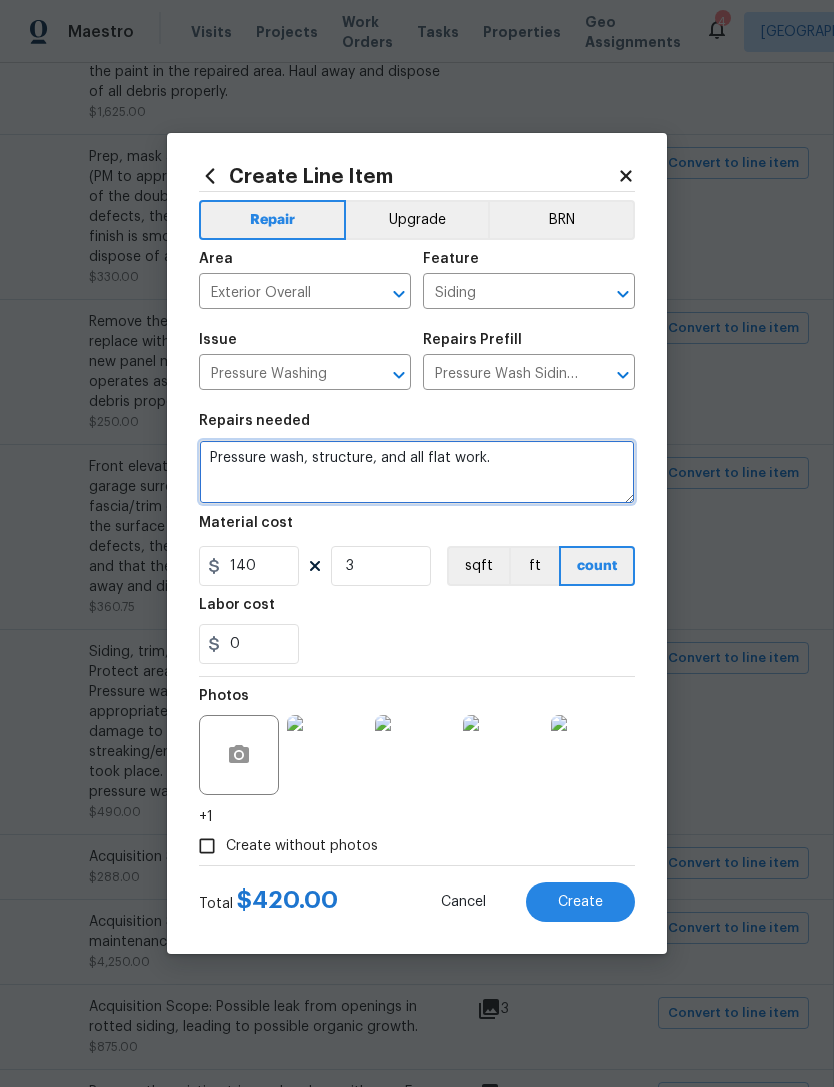 click on "Pressure wash, structure, and all flat work." at bounding box center (417, 472) 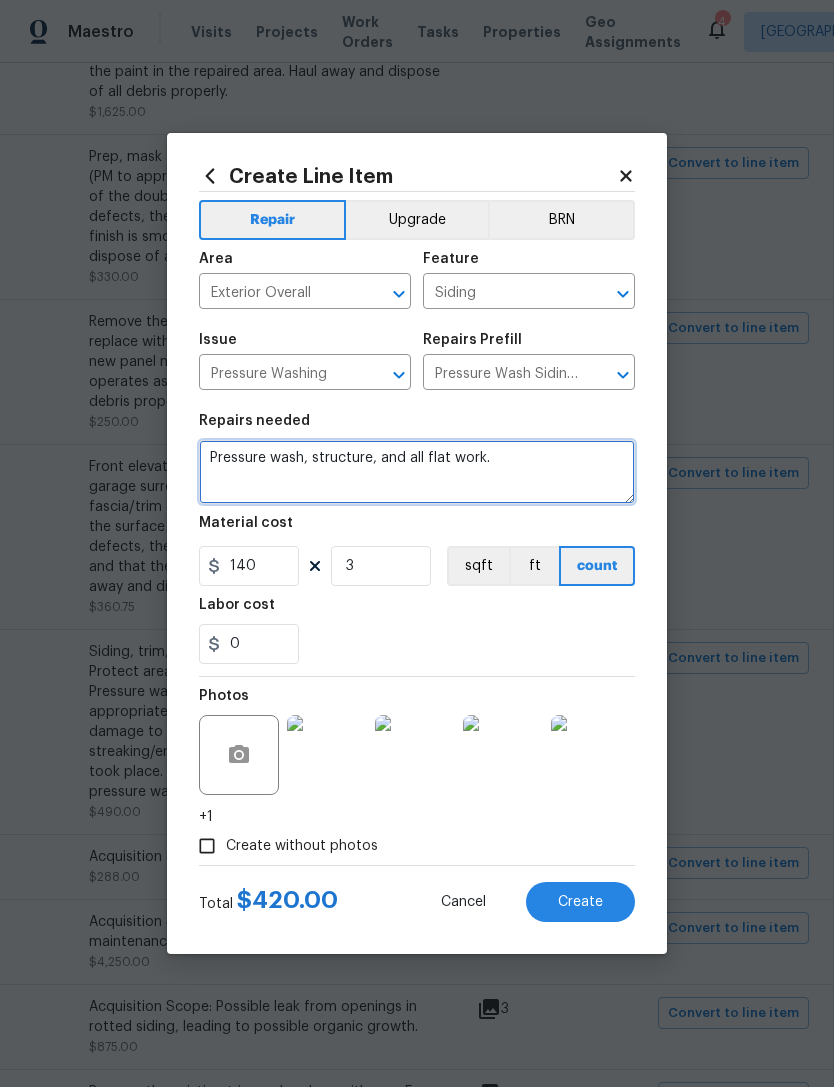 click on "Pressure wash, structure, and all flat work." at bounding box center (417, 472) 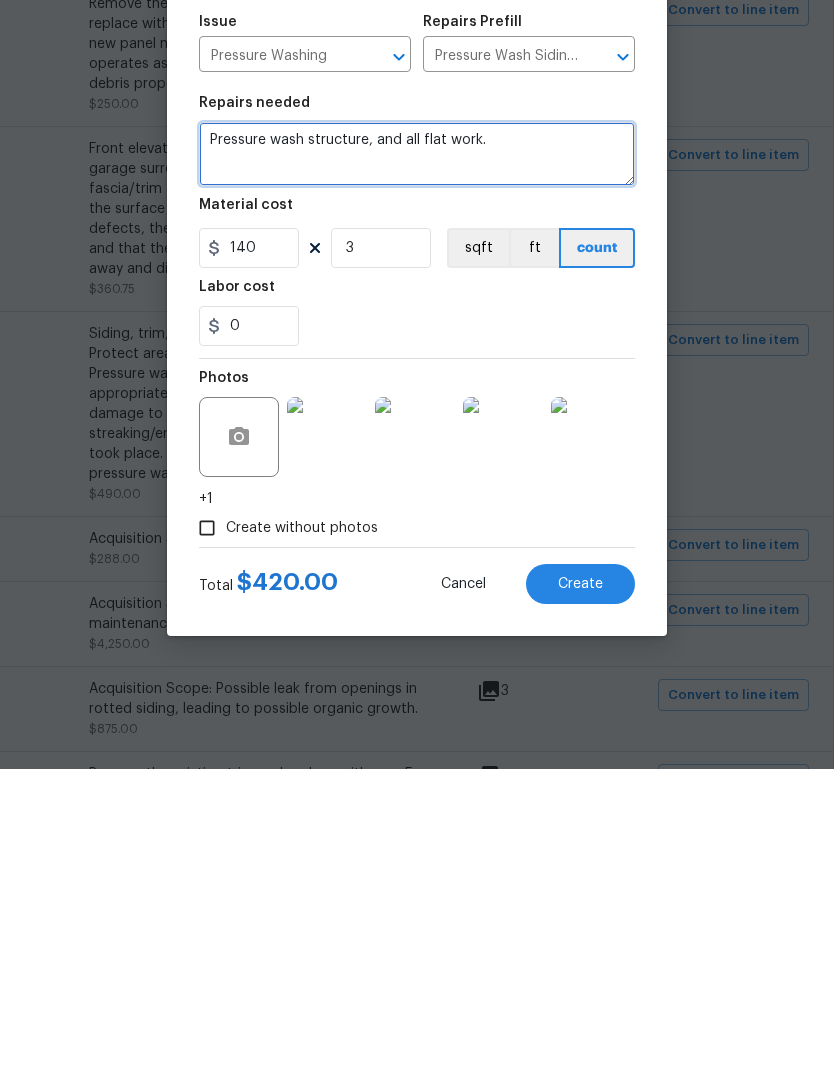 type on "Pressure wash structure, and all flat work." 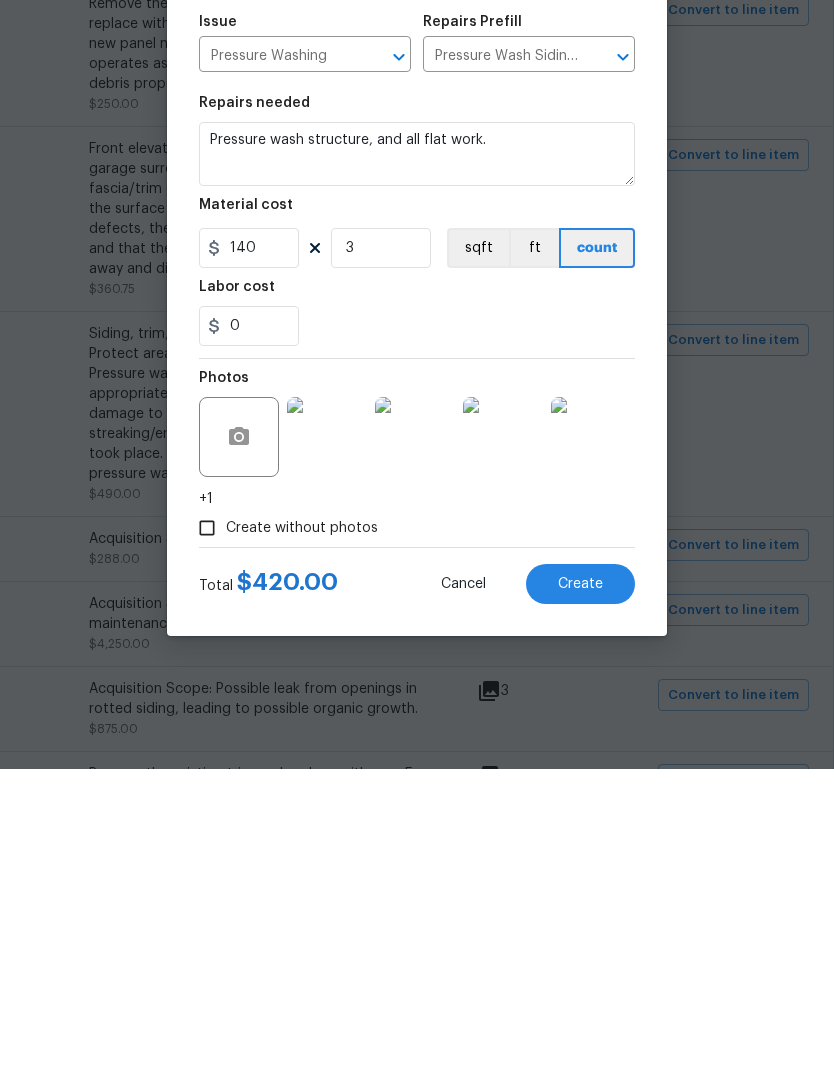 click on "Create" at bounding box center (580, 902) 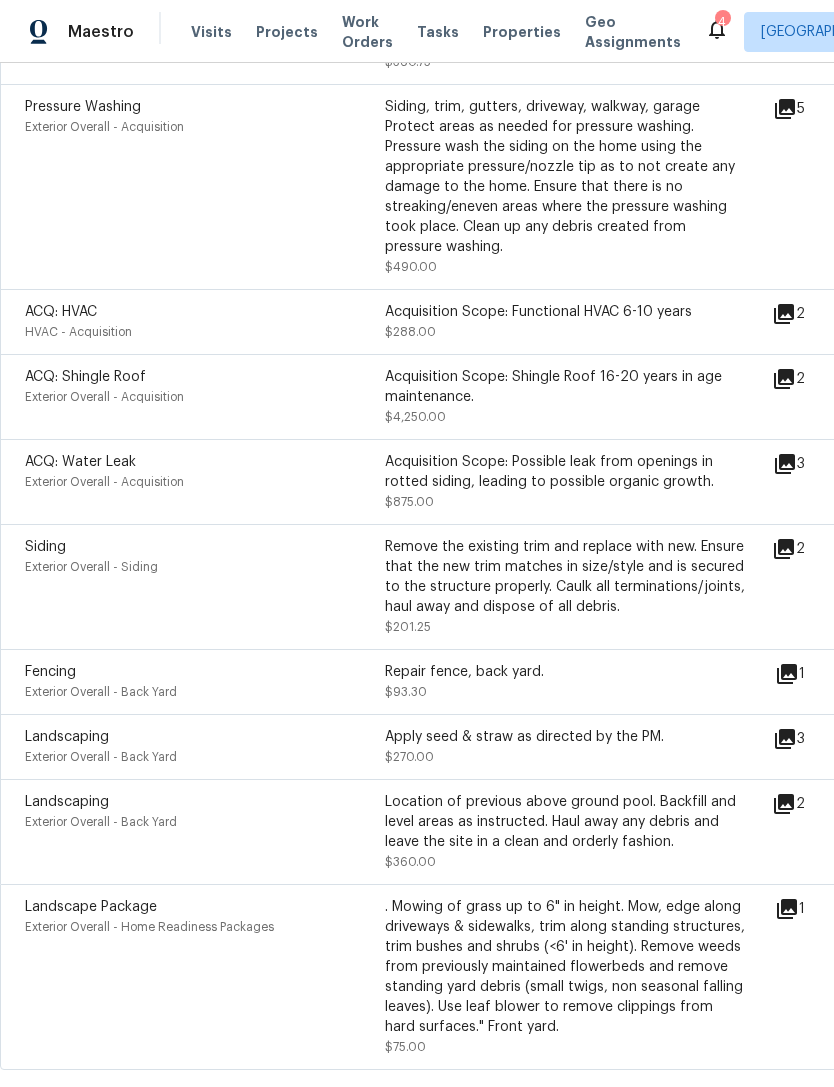 scroll, scrollTop: 3284, scrollLeft: 0, axis: vertical 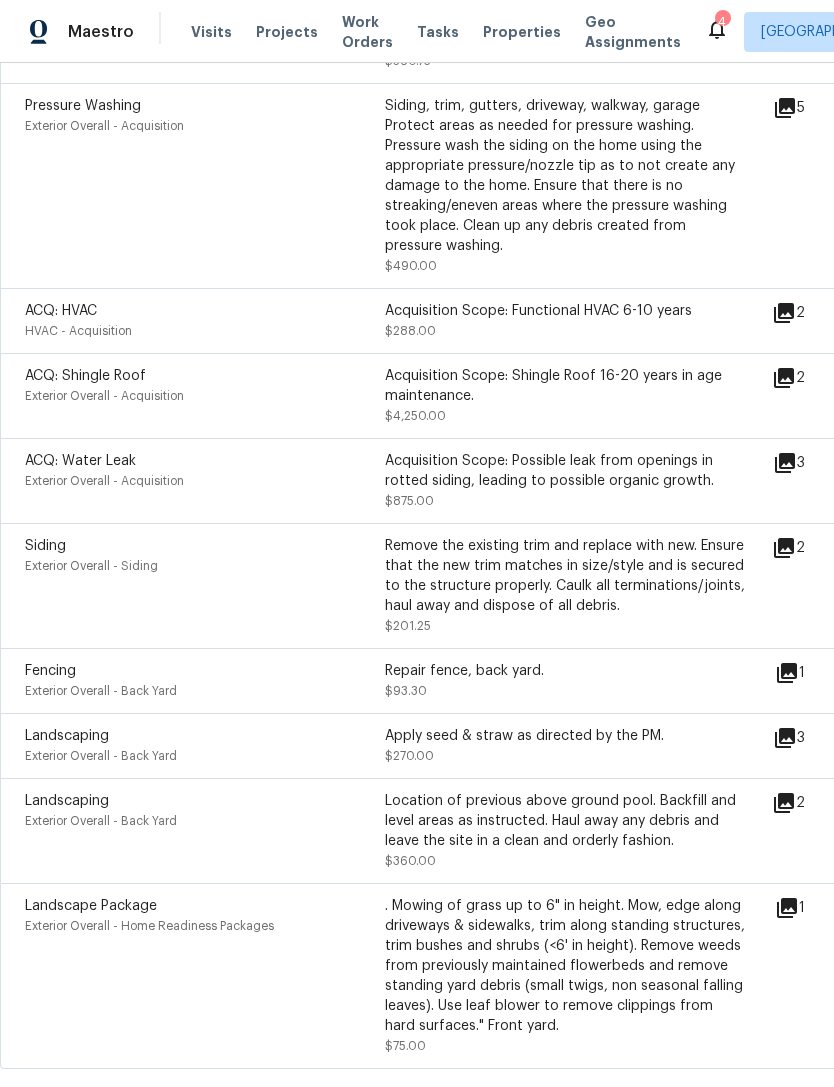 click on "Exterior Overall - Back Yard" at bounding box center [205, 691] 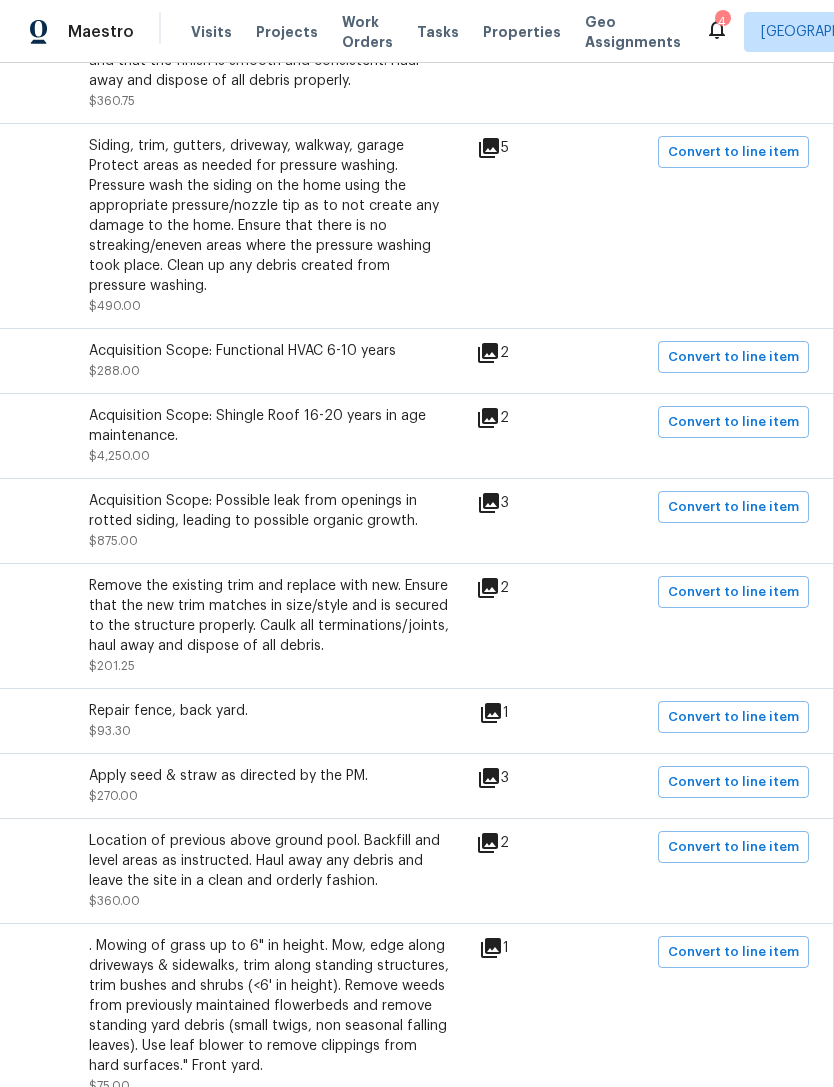 scroll, scrollTop: 3244, scrollLeft: 296, axis: both 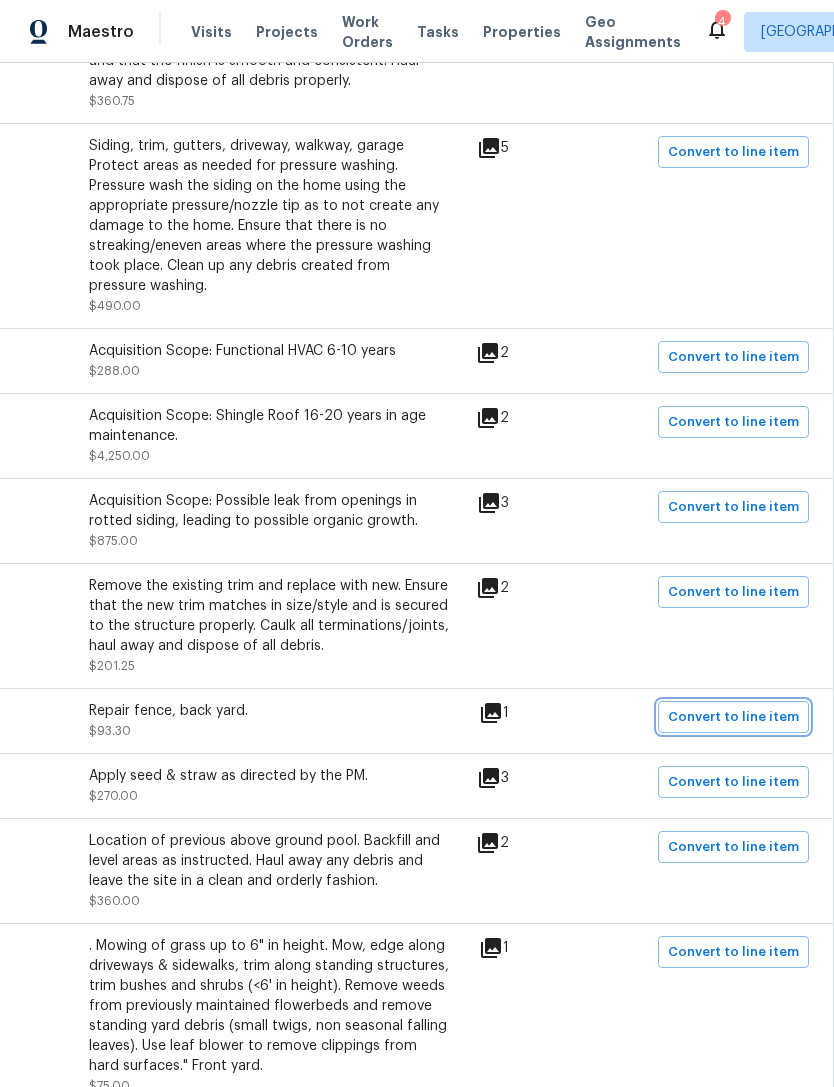click on "Convert to line item" at bounding box center (733, 717) 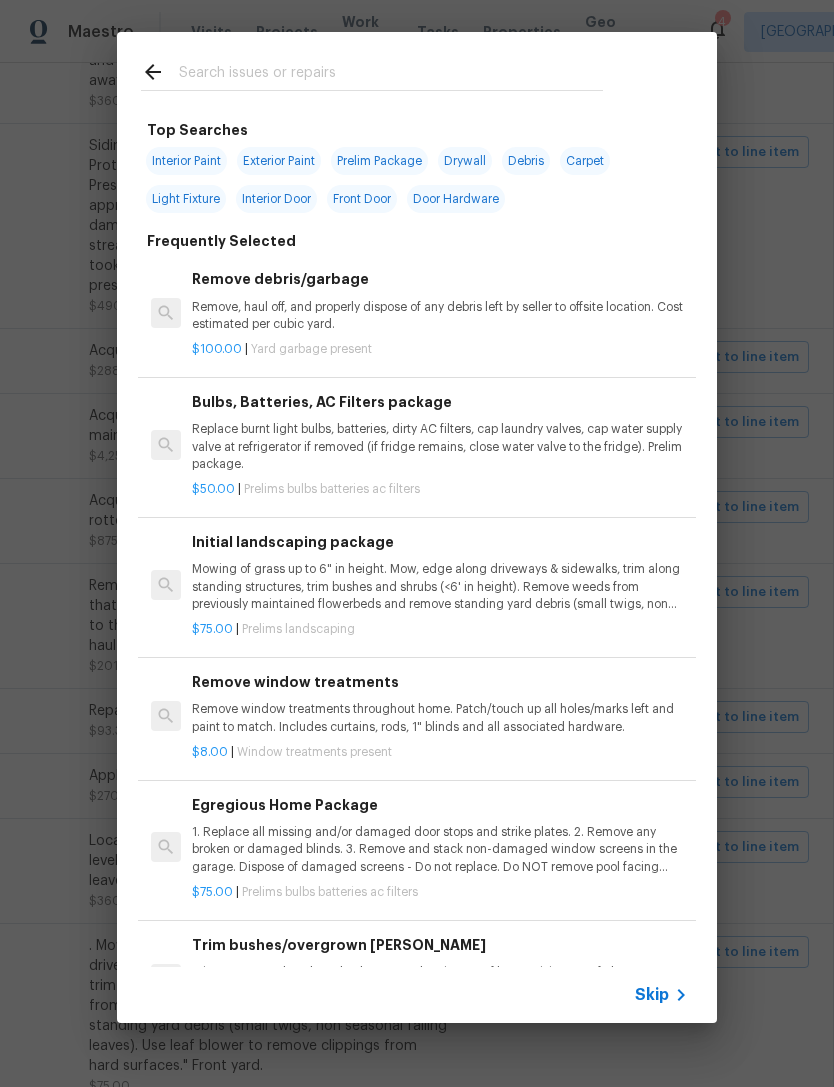 click 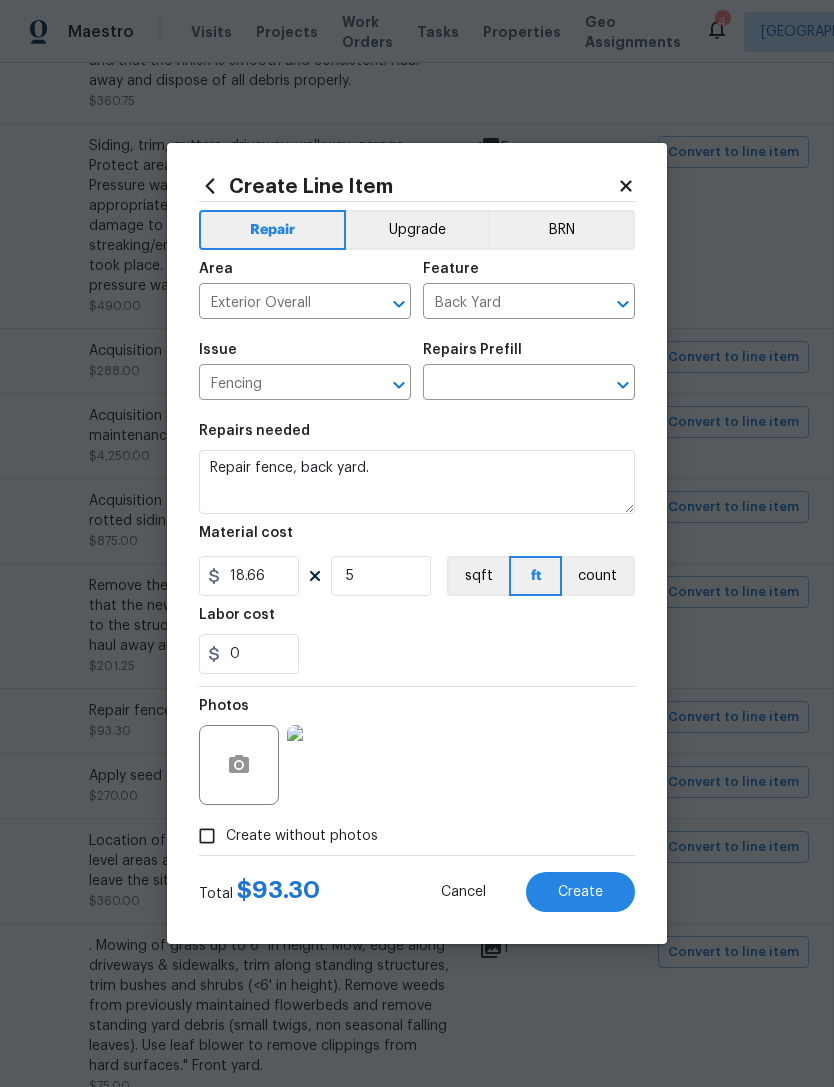 click on "Create" at bounding box center [580, 892] 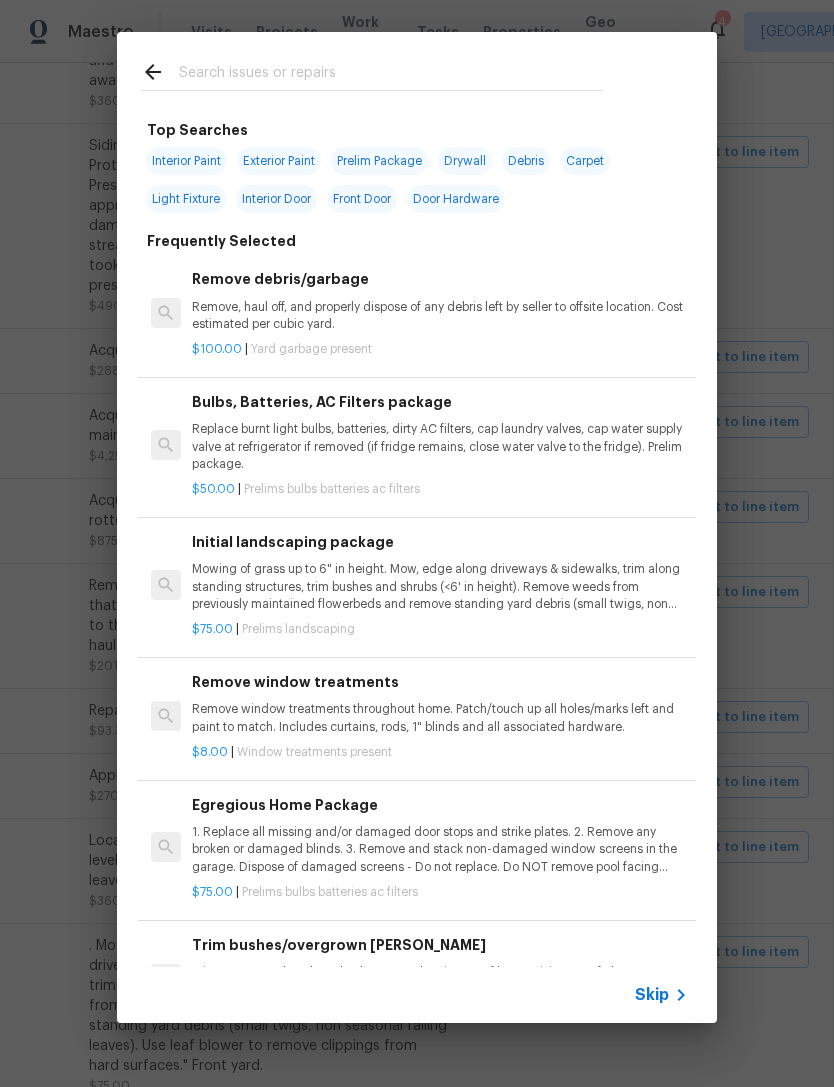 click 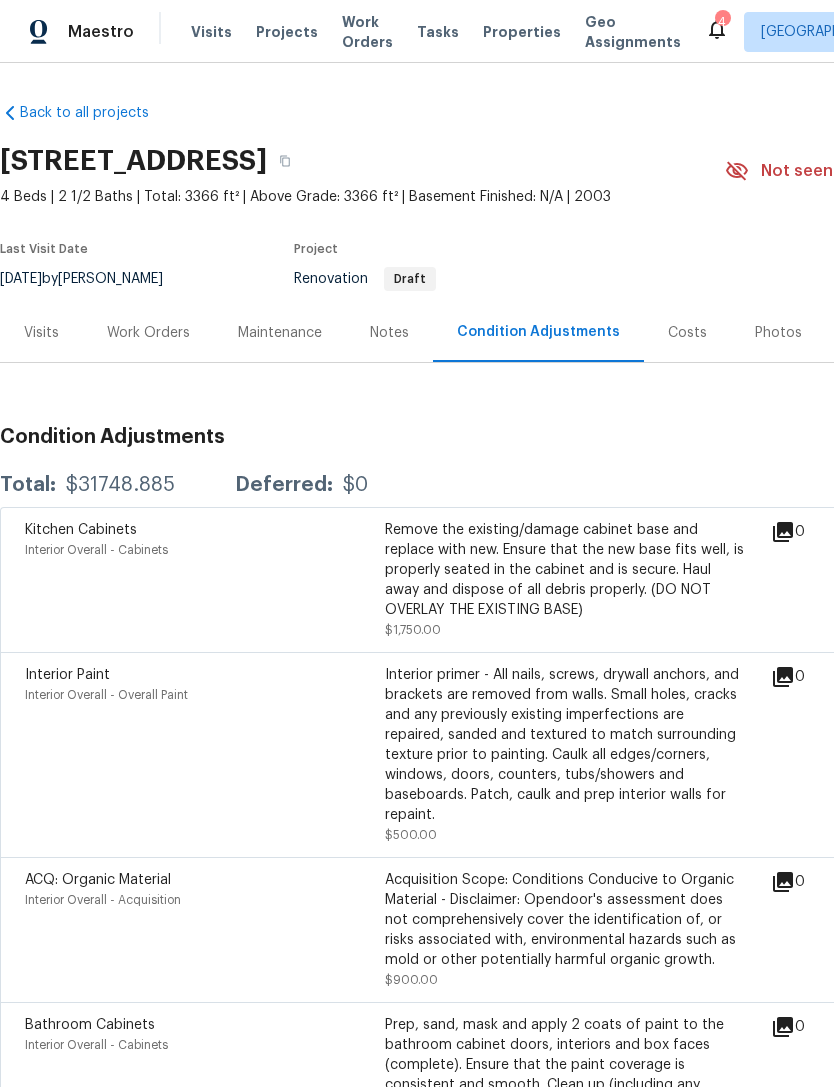 scroll, scrollTop: 0, scrollLeft: 0, axis: both 